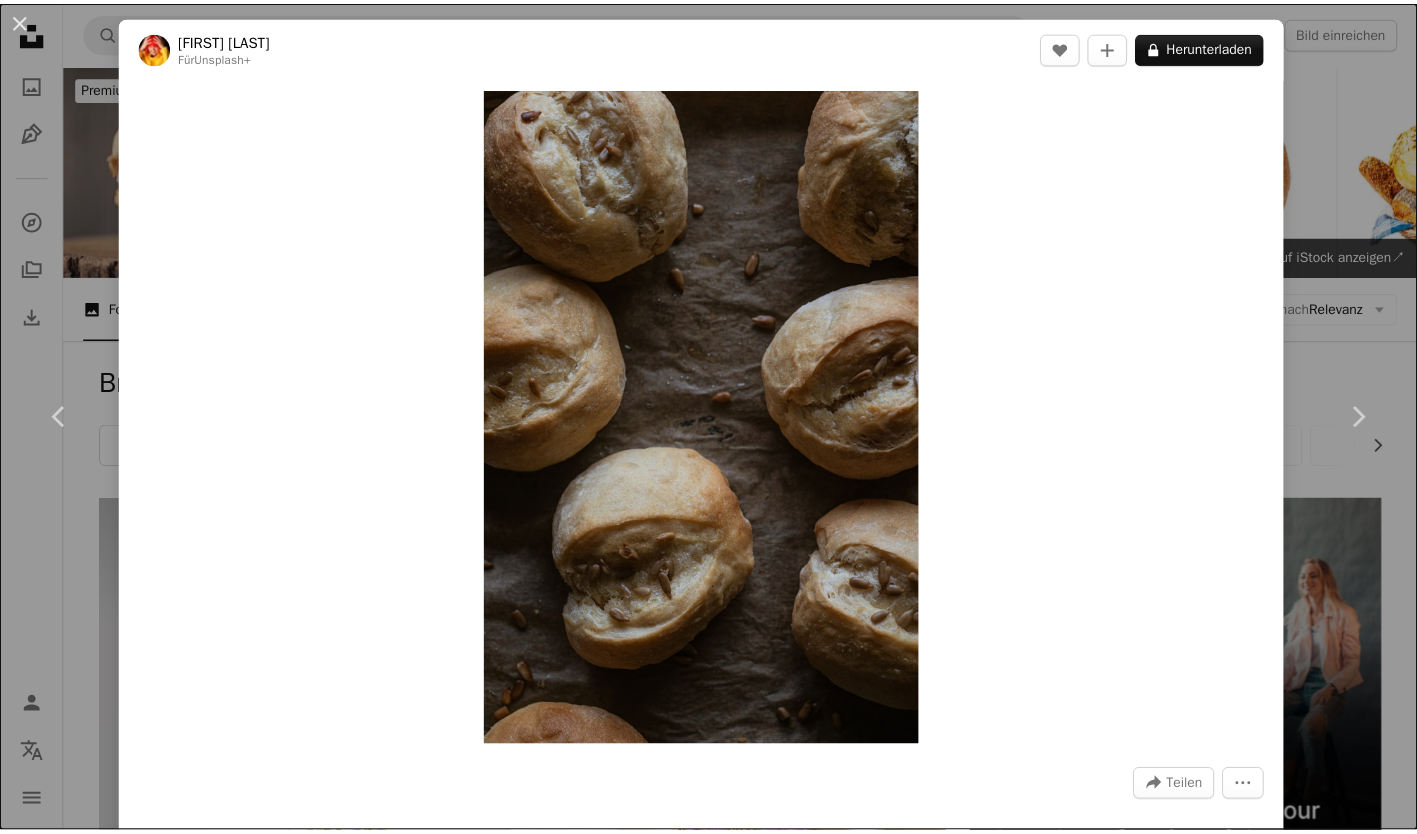 scroll, scrollTop: 3017, scrollLeft: 0, axis: vertical 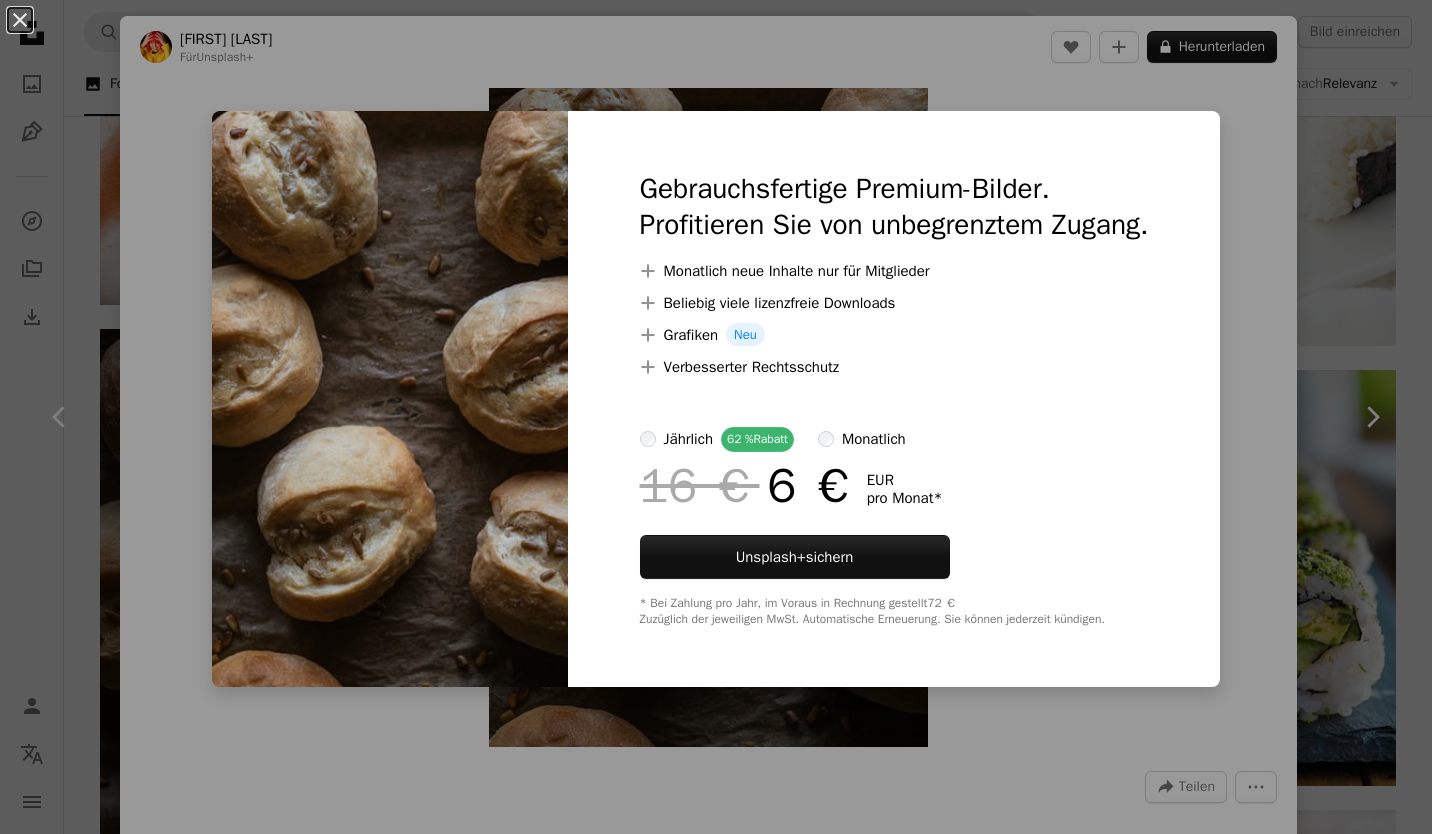 click on "Gebrauchsfertige Premium-Bilder. Profitieren Sie von unbegrenztem Zugang. A plus sign Monatlich neue Inhalte nur für Mitglieder A plus sign Beliebig viele lizenzfreie Downloads A plus sign Grafiken  Neu A plus sign Verbesserter Rechtsschutz jährlich 62 %  Rabatt monatlich 16 €   6 € EUR pro Monat * Unsplash+  sichern * Bei Zahlung pro Jahr, im Voraus in Rechnung gestellt  72 € Zuzüglich der jeweiligen MwSt. Automatische Erneuerung. Sie können jederzeit kündigen." at bounding box center [894, 399] 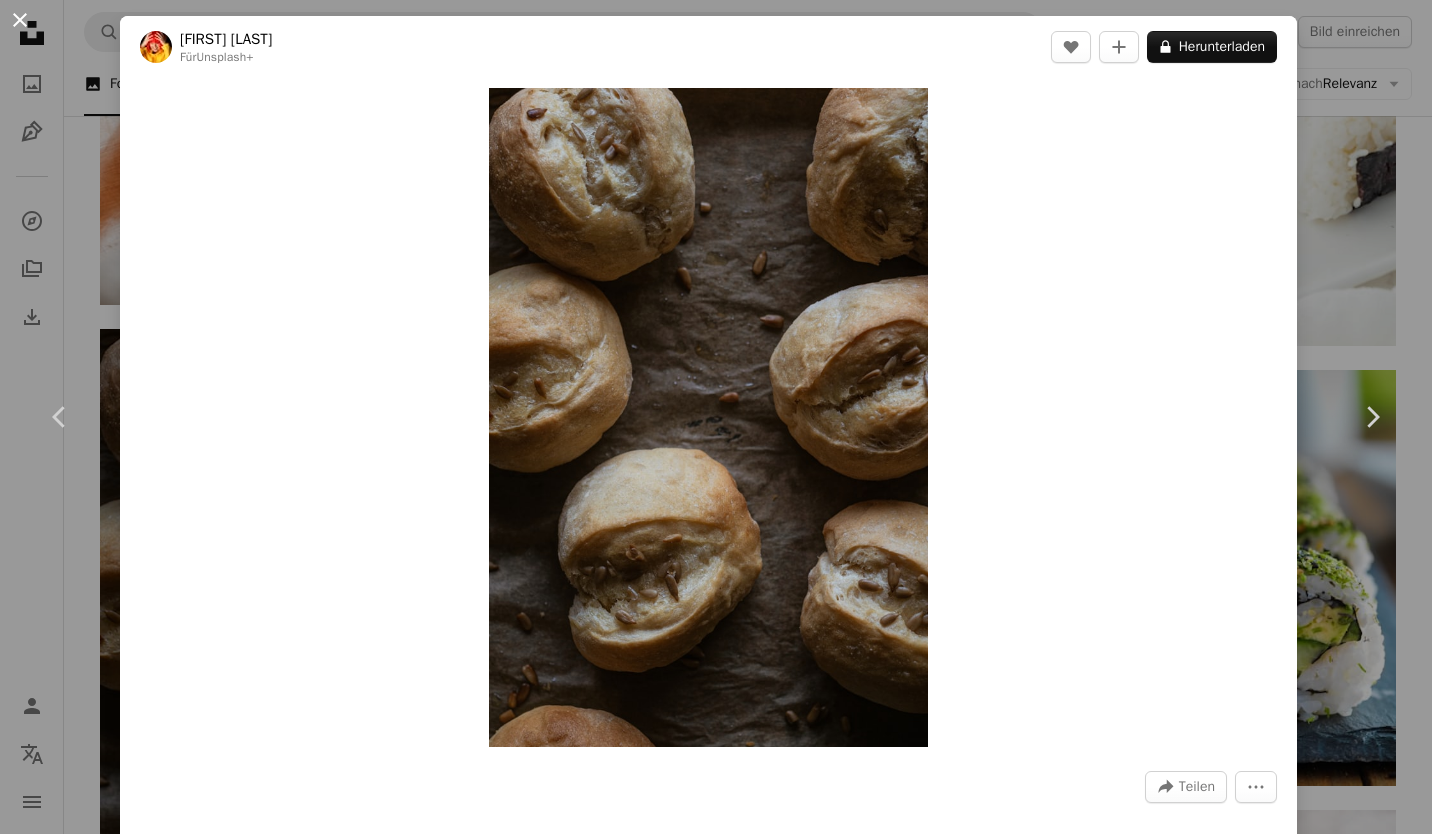 click on "An X shape" at bounding box center (20, 20) 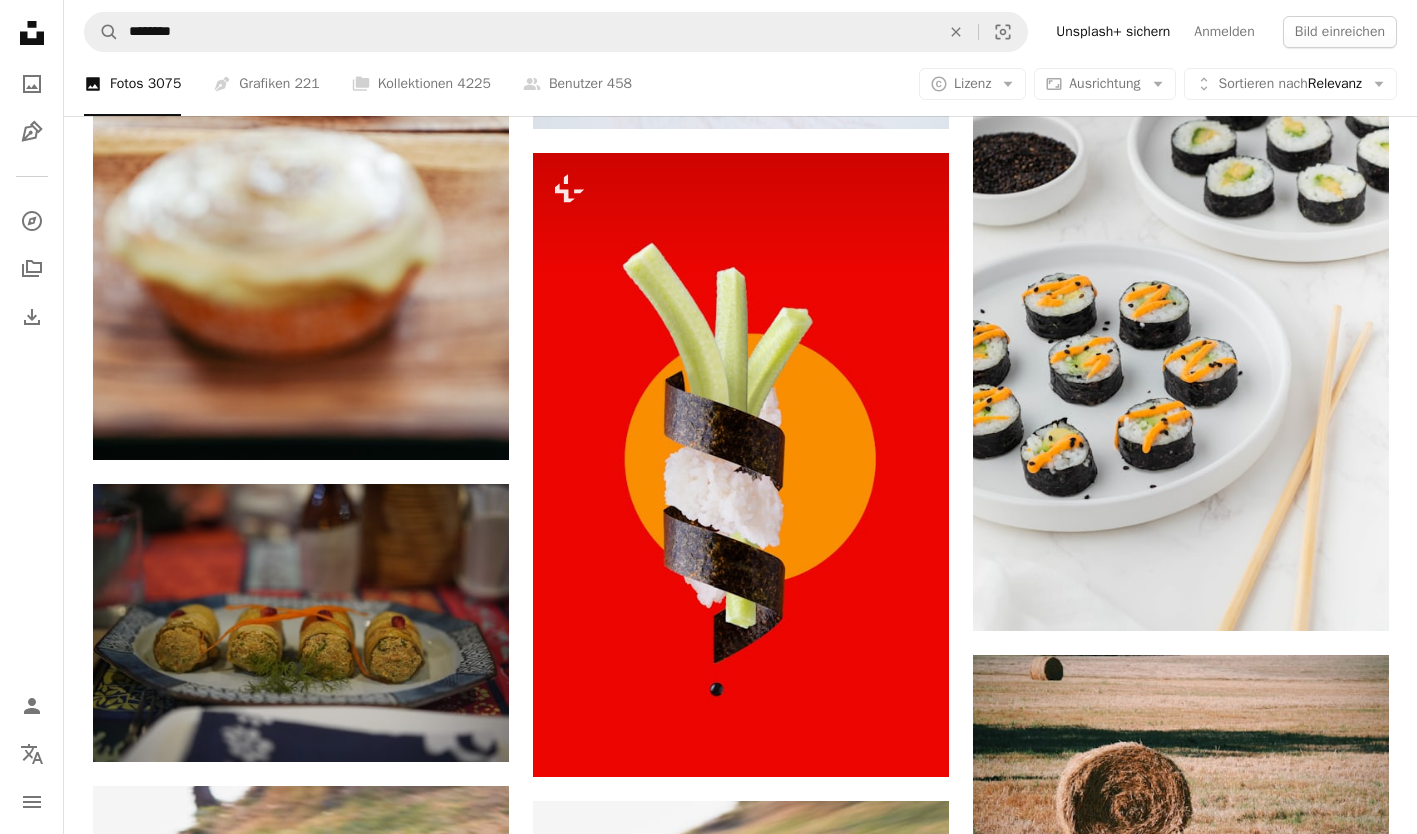 scroll, scrollTop: 7592, scrollLeft: 0, axis: vertical 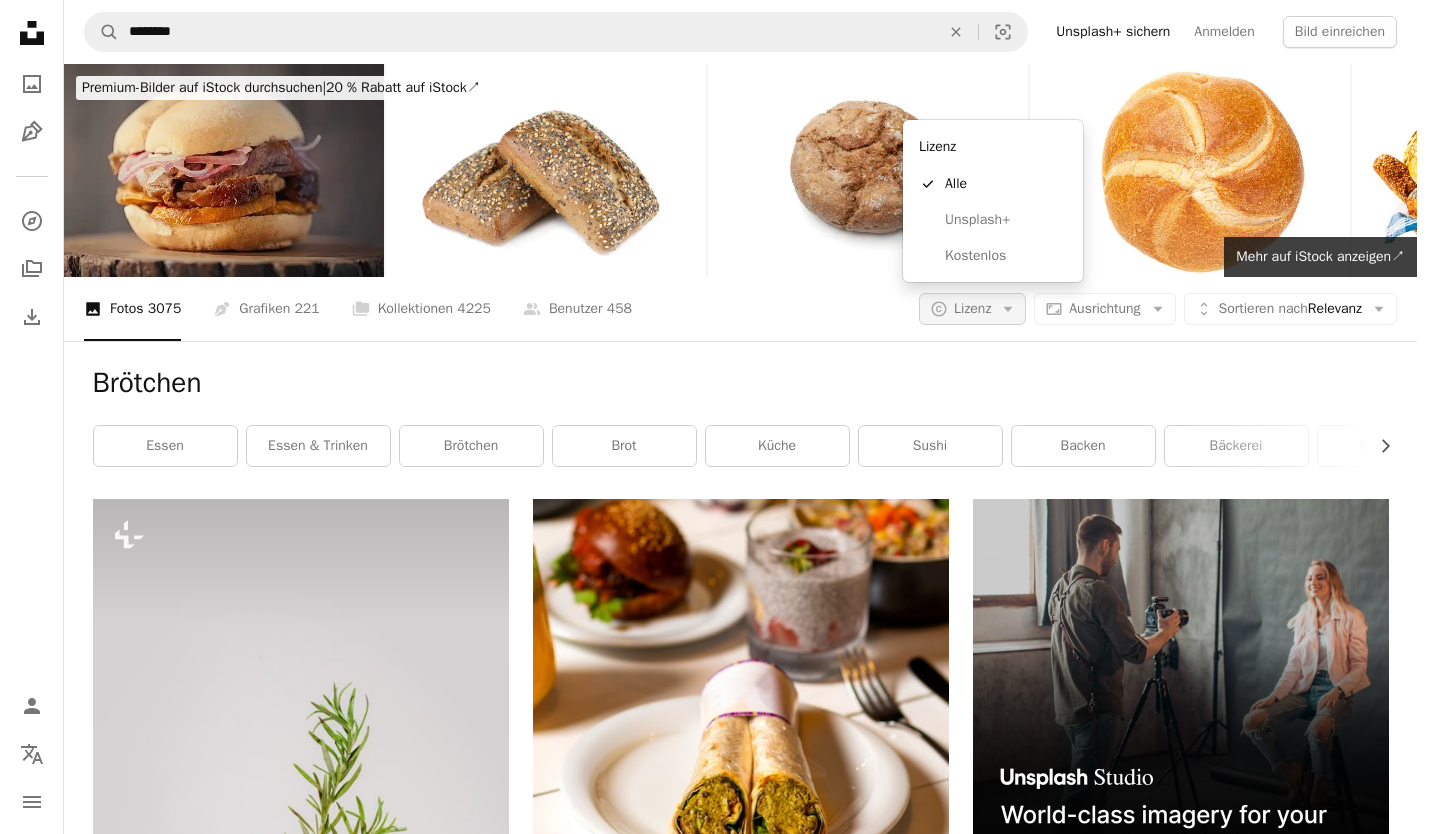 click on "A copyright icon © Lizenz Arrow down" at bounding box center [972, 309] 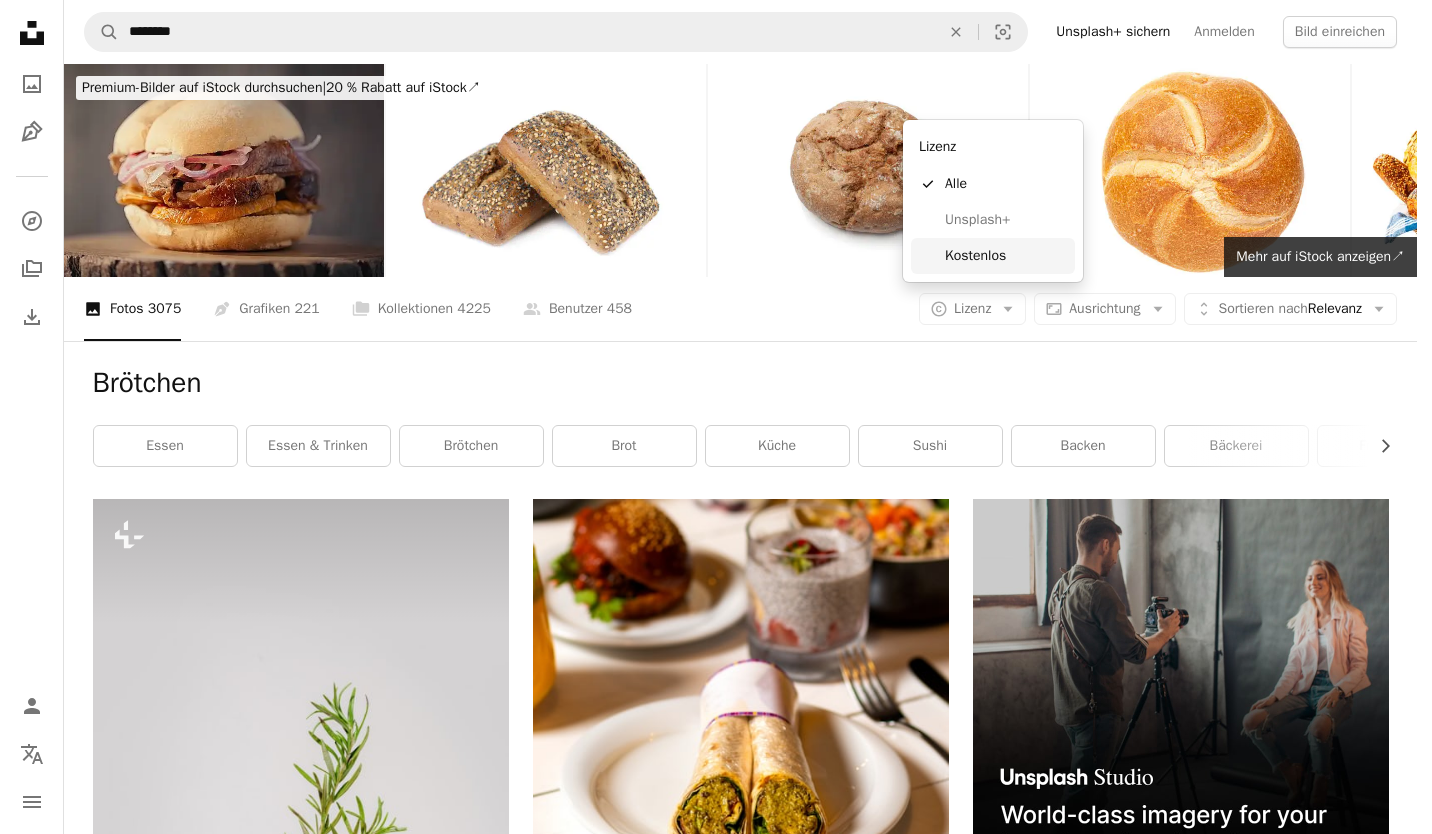 click on "Kostenlos" at bounding box center (1006, 256) 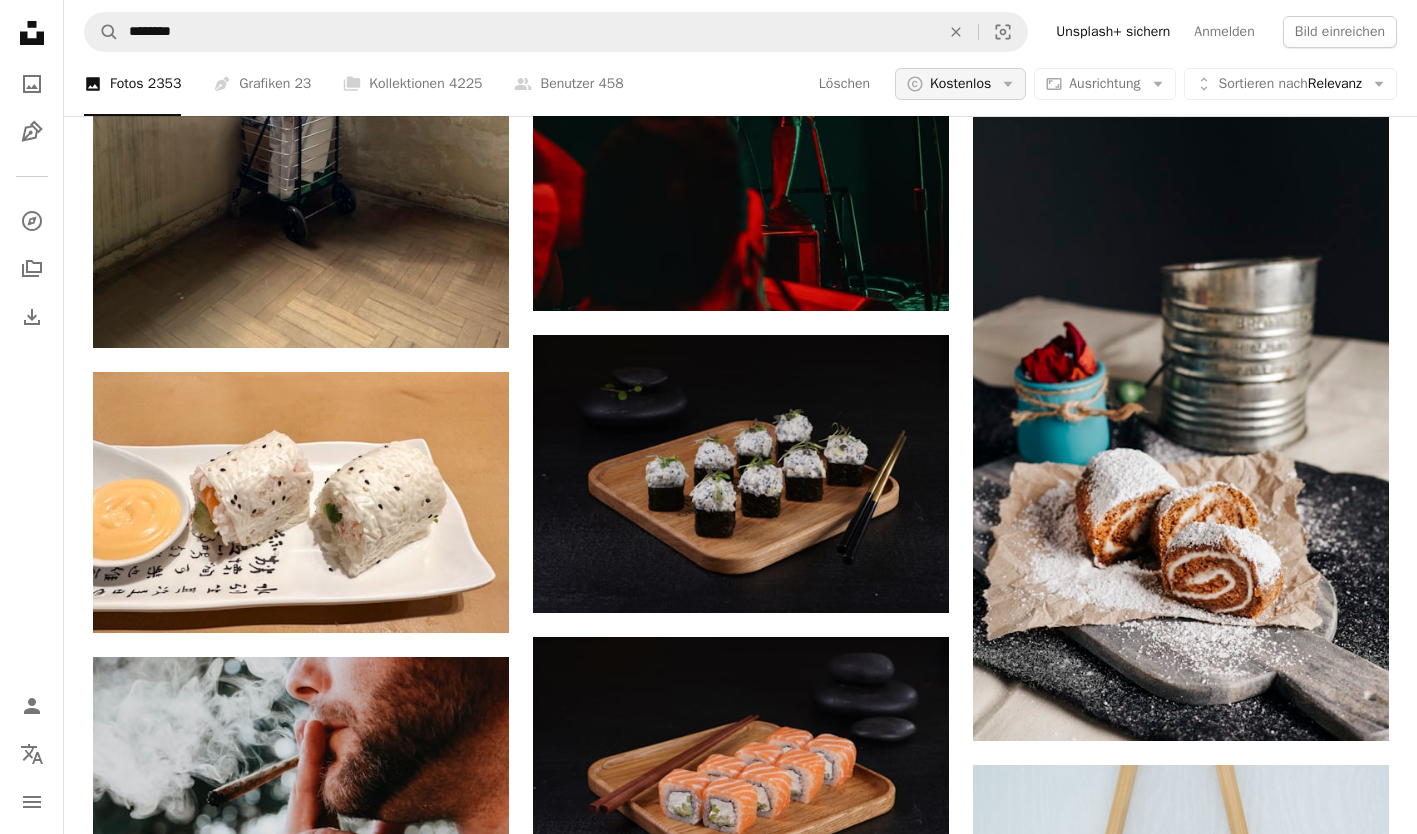 scroll, scrollTop: 12373, scrollLeft: 0, axis: vertical 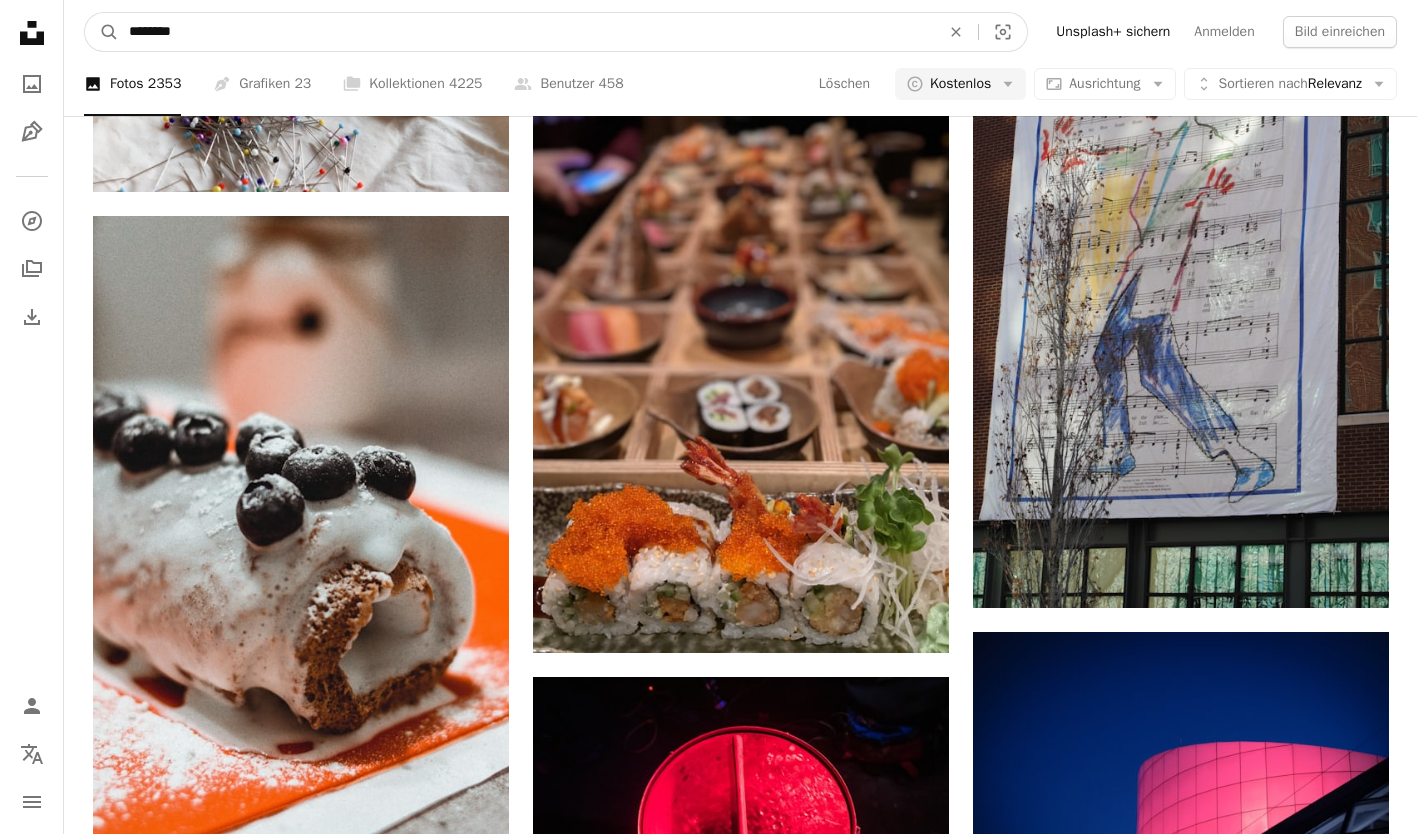 drag, startPoint x: 327, startPoint y: 44, endPoint x: 0, endPoint y: 44, distance: 327 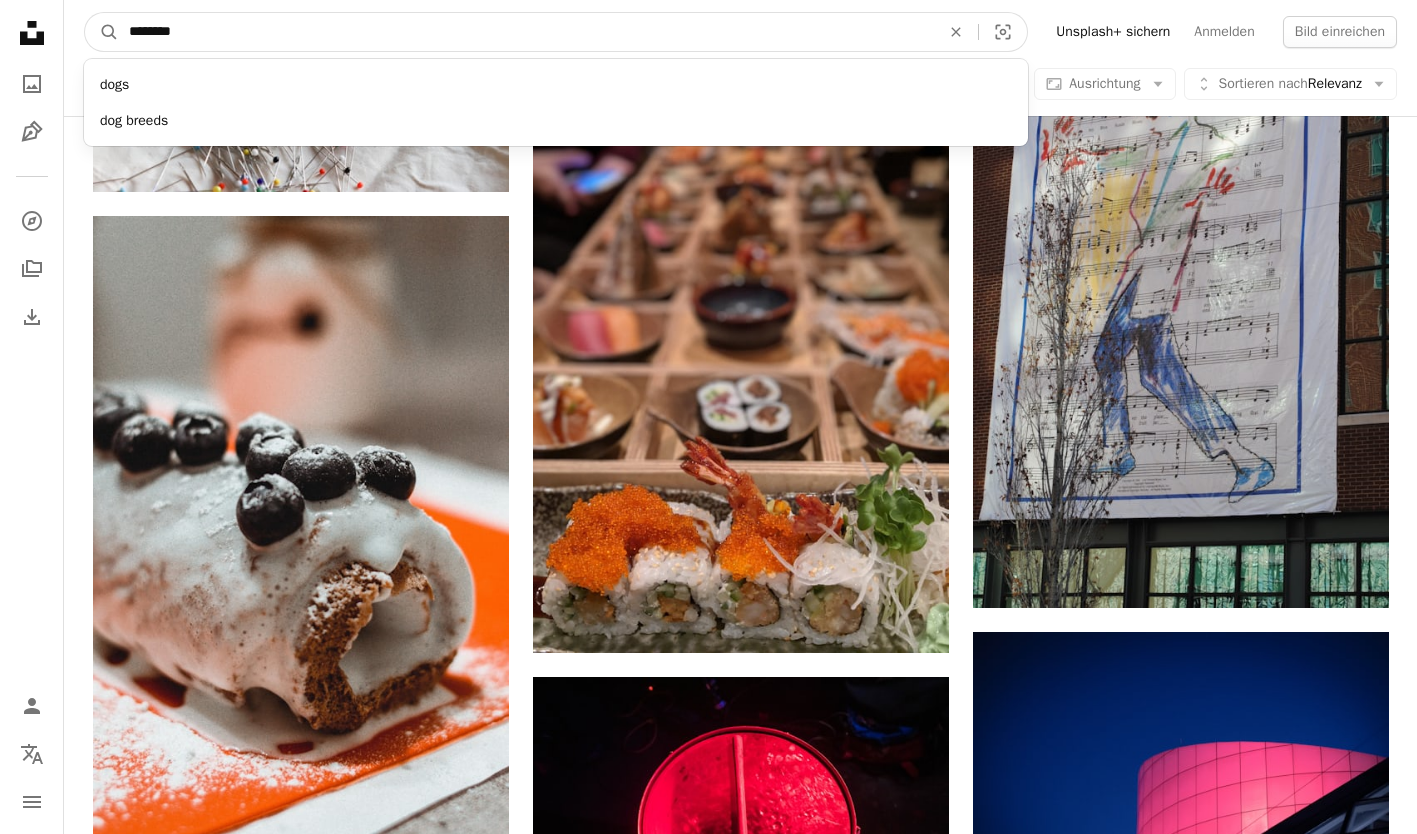 type on "********" 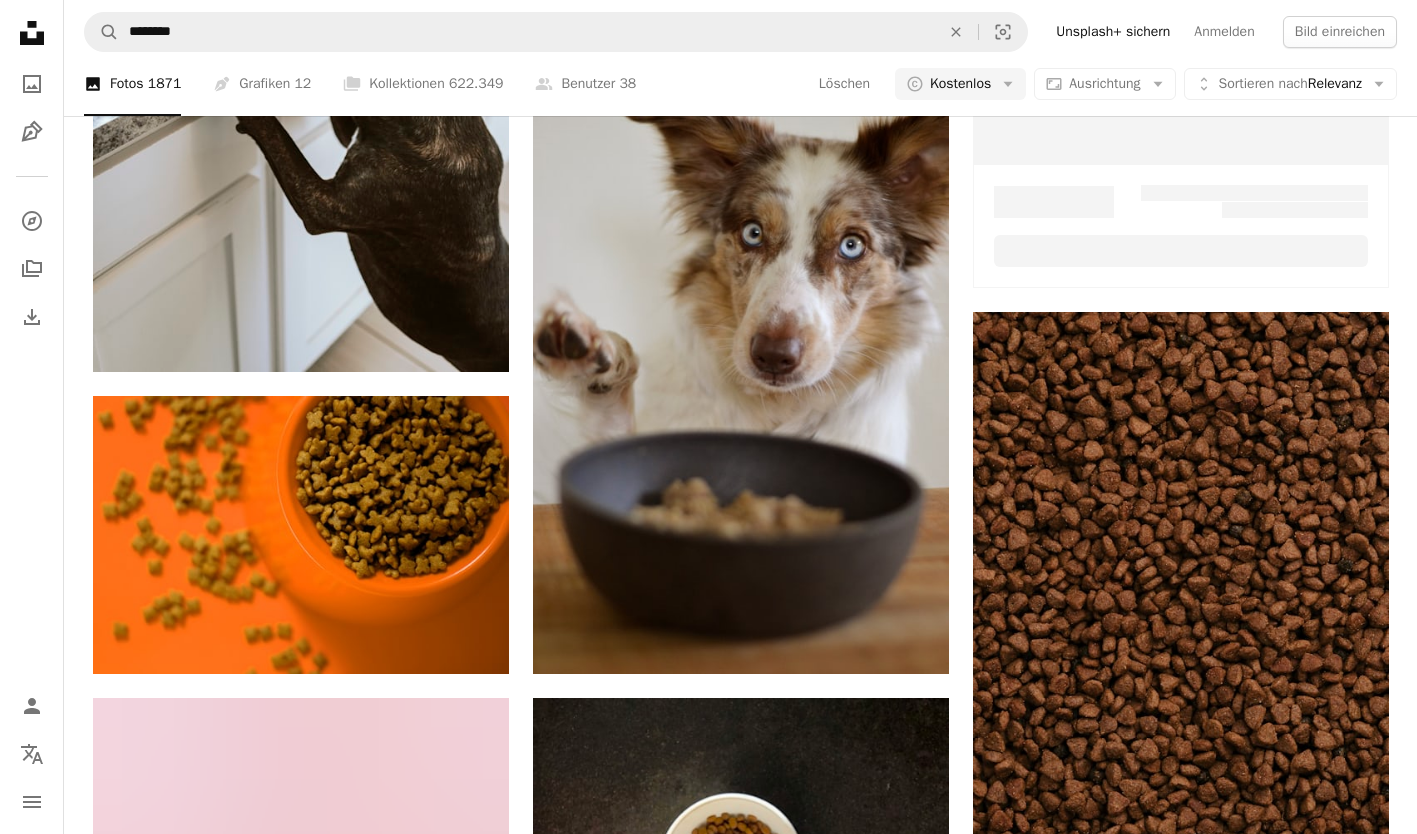 scroll, scrollTop: 751, scrollLeft: 0, axis: vertical 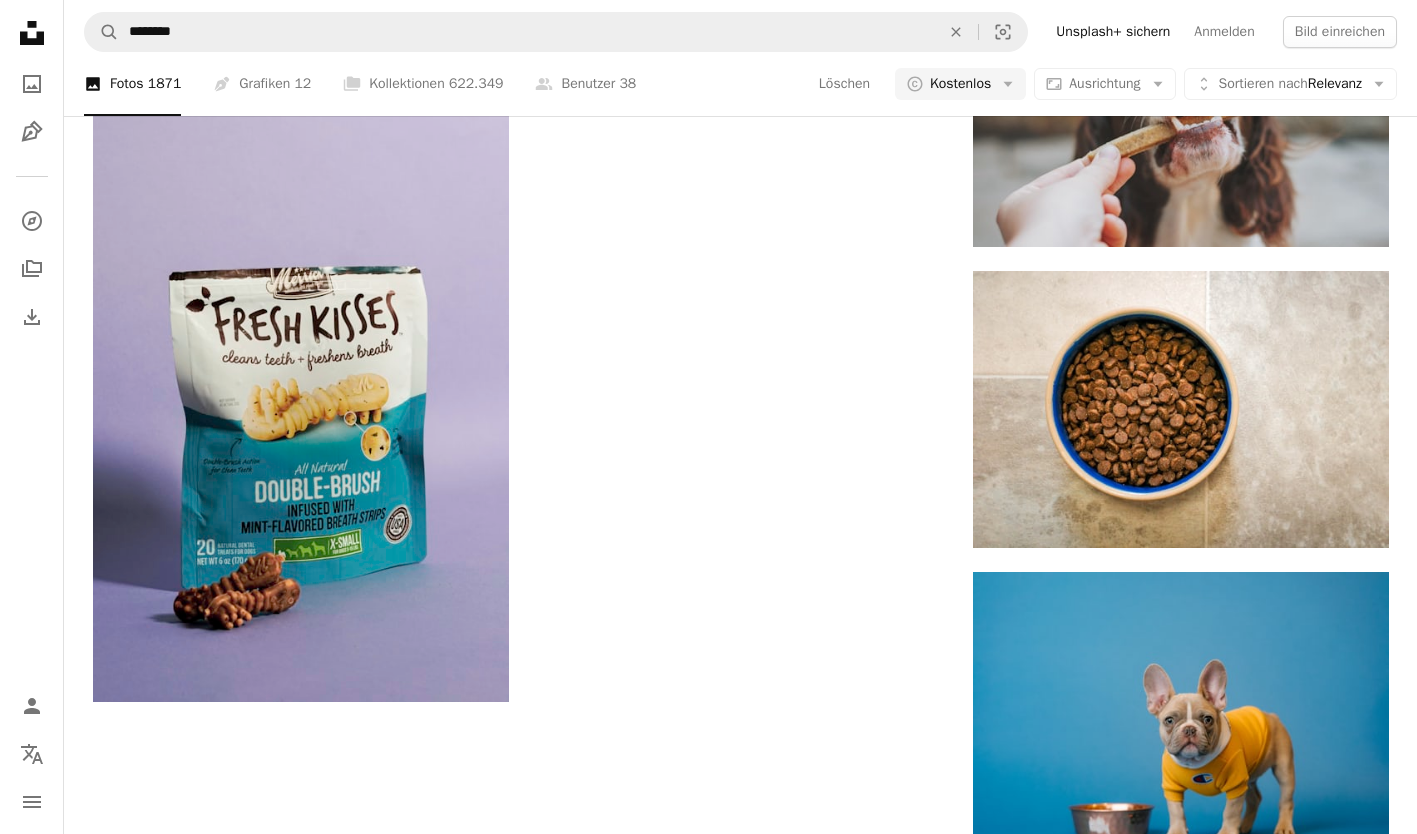 click on "Mehr laden" at bounding box center (741, 930) 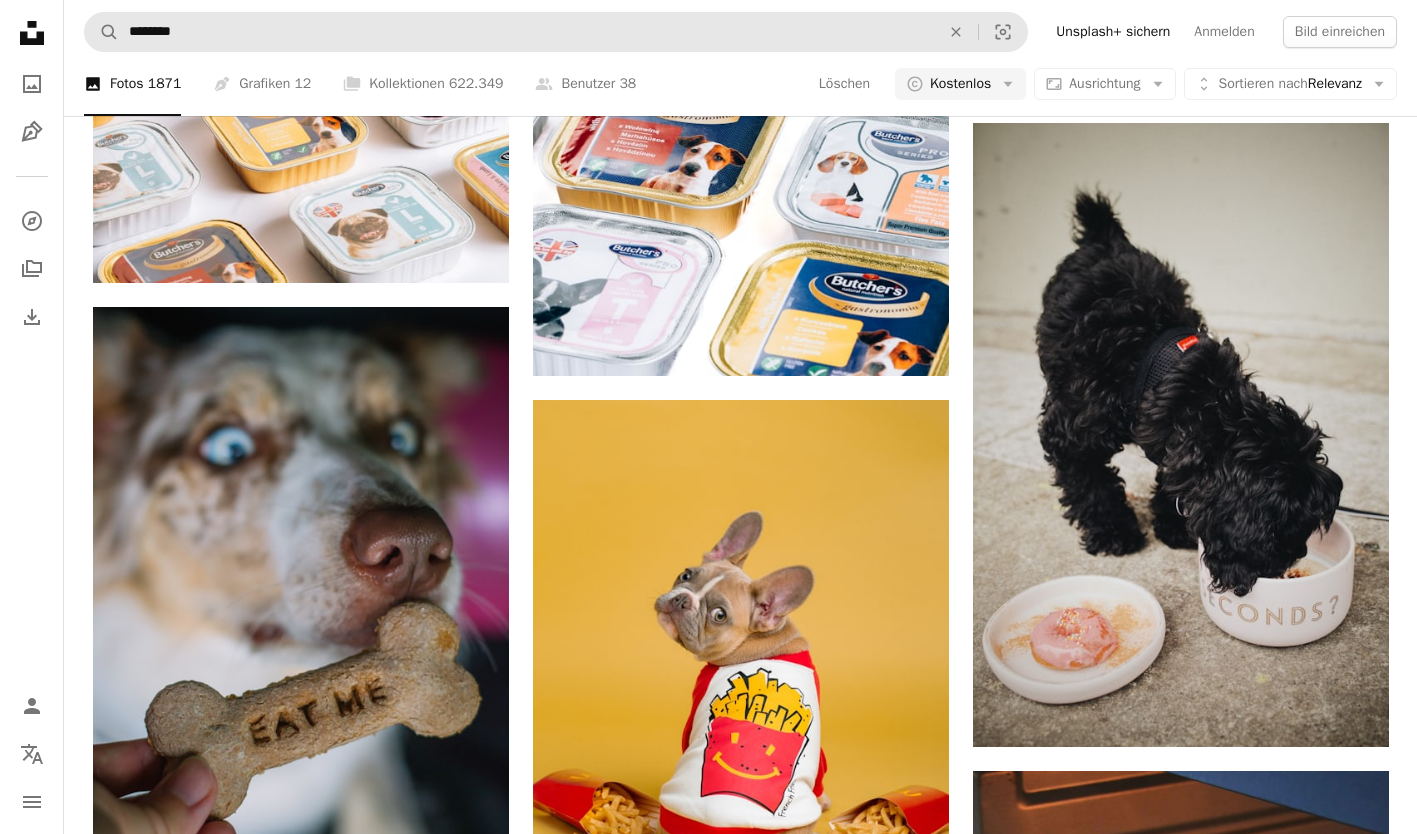 scroll, scrollTop: 9875, scrollLeft: 0, axis: vertical 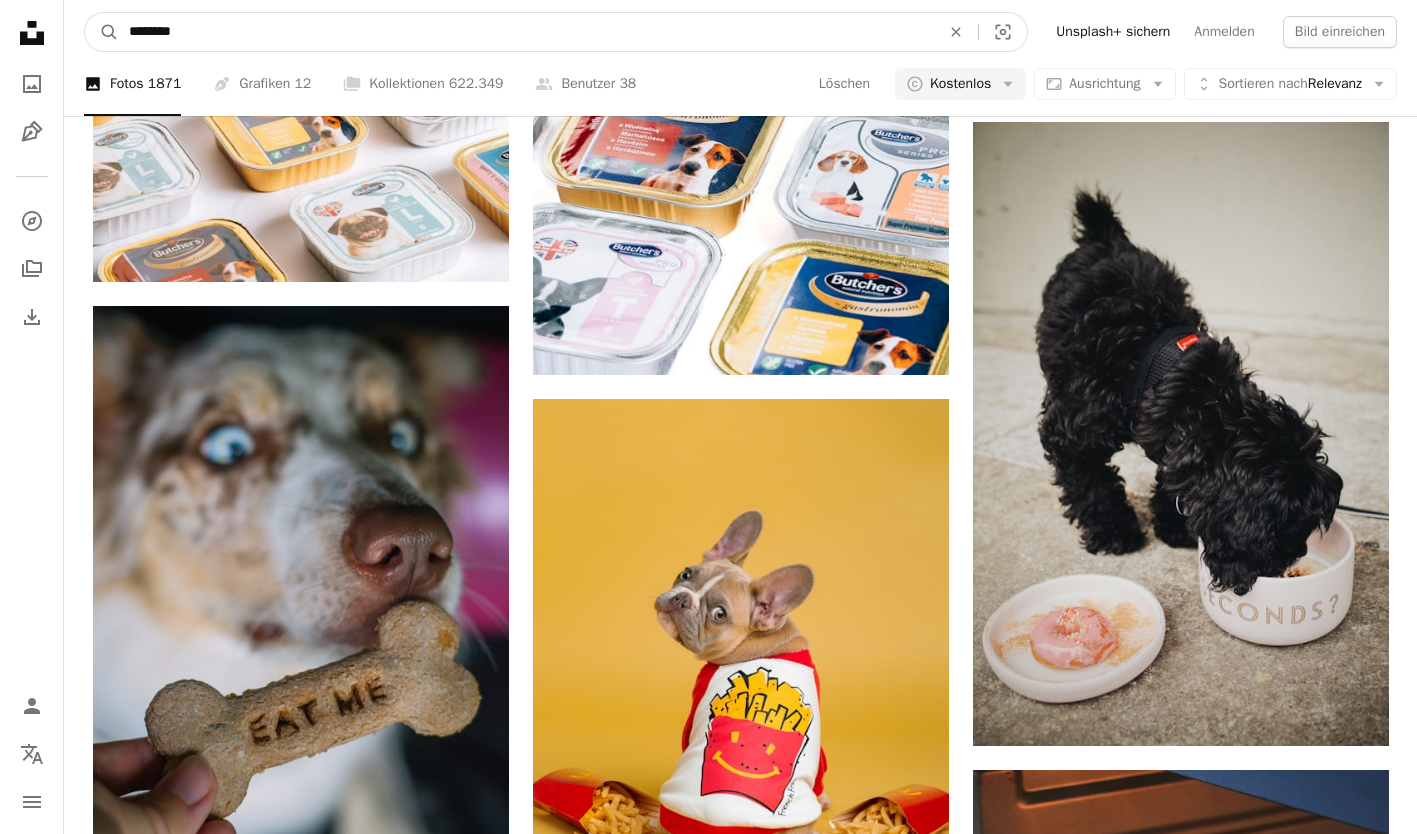 drag, startPoint x: 219, startPoint y: 36, endPoint x: 11, endPoint y: 49, distance: 208.40585 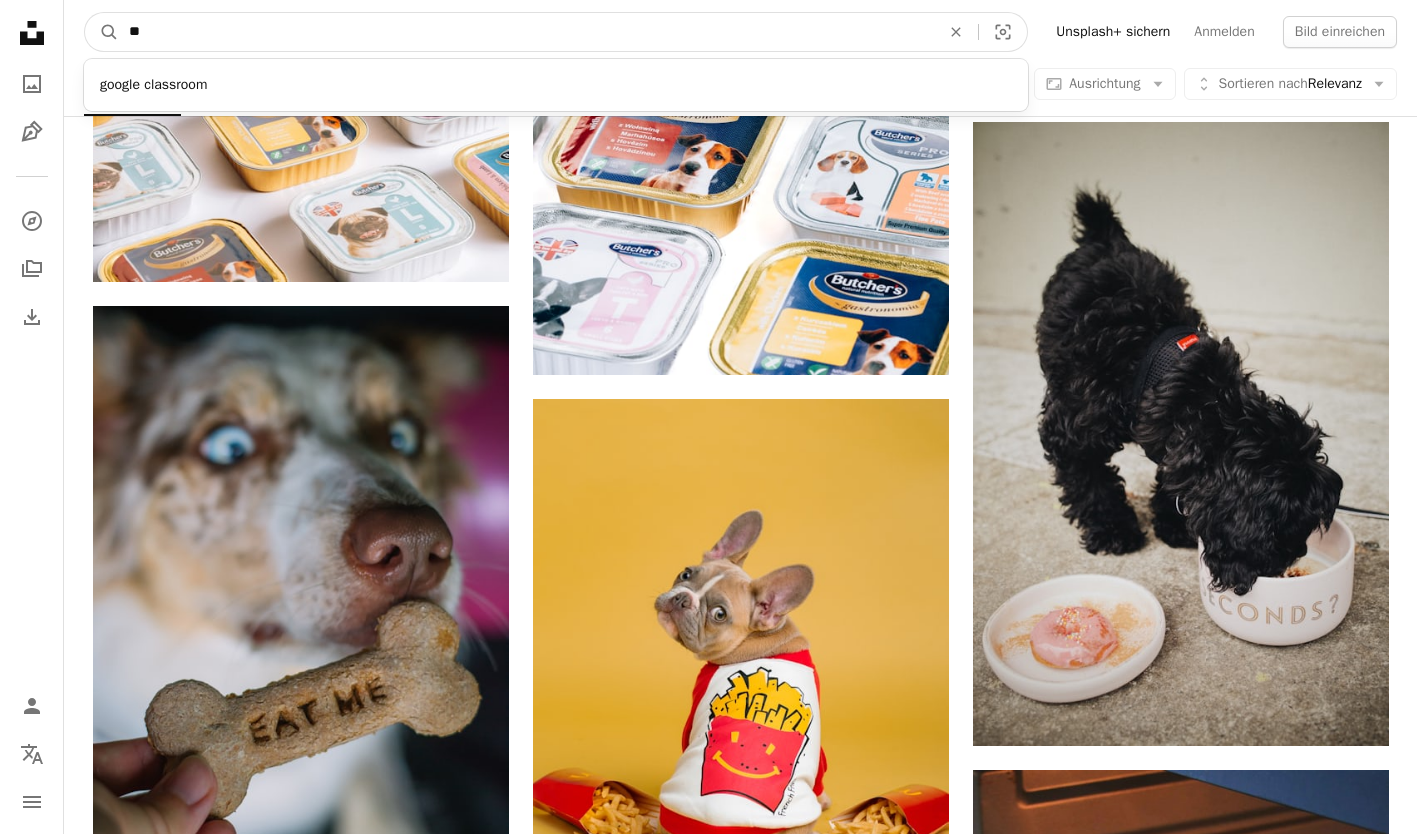 type on "*" 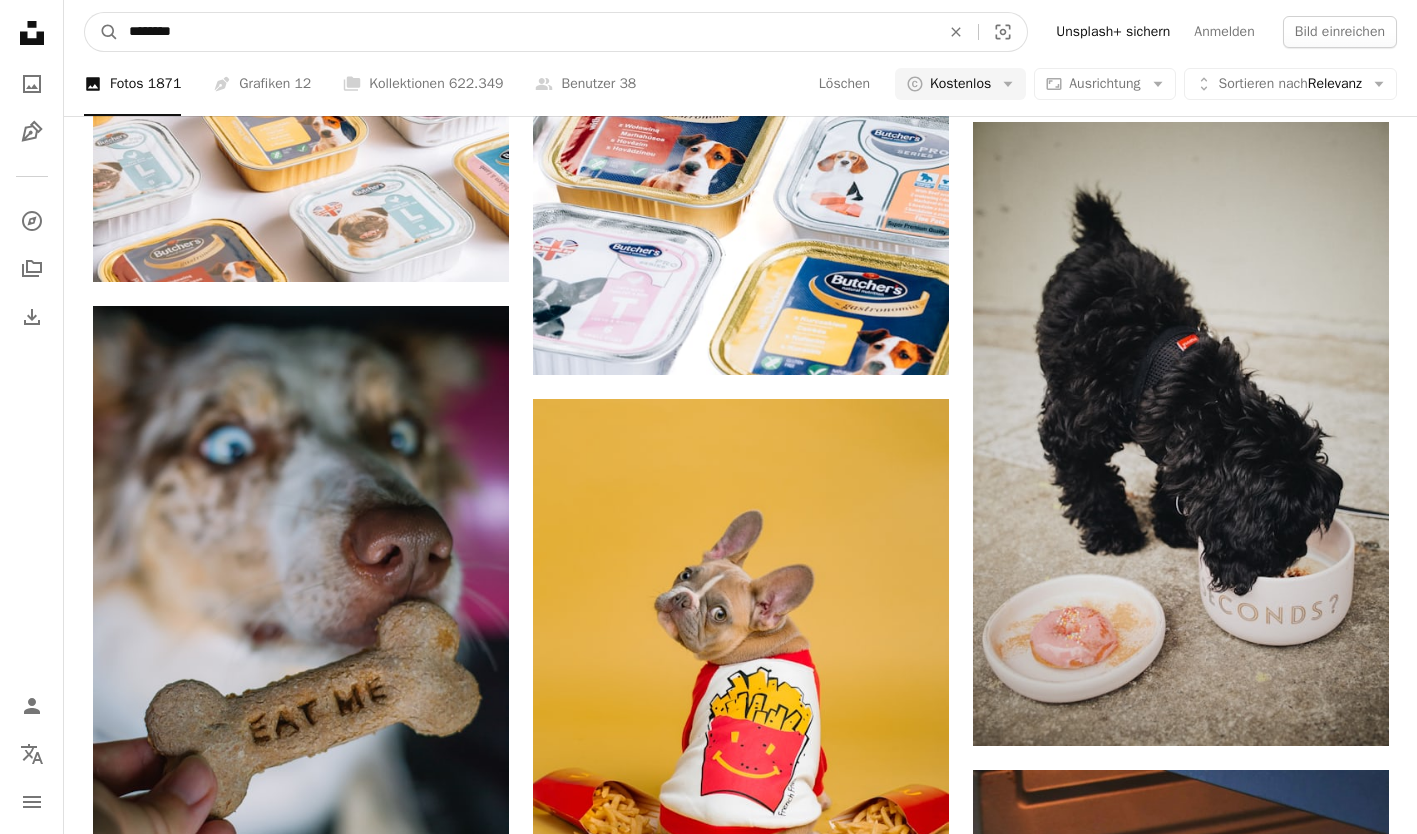 type on "********" 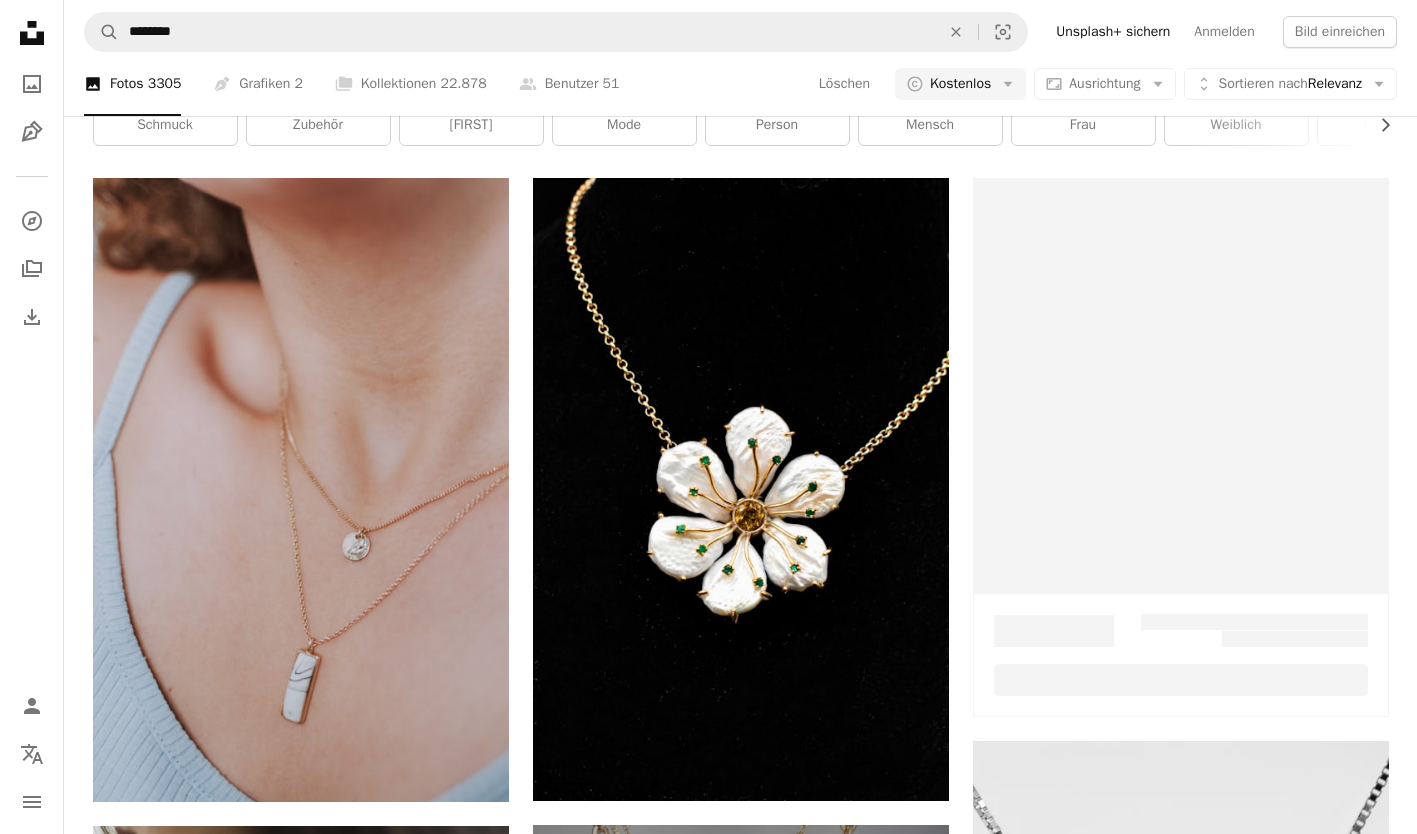 scroll, scrollTop: 320, scrollLeft: 0, axis: vertical 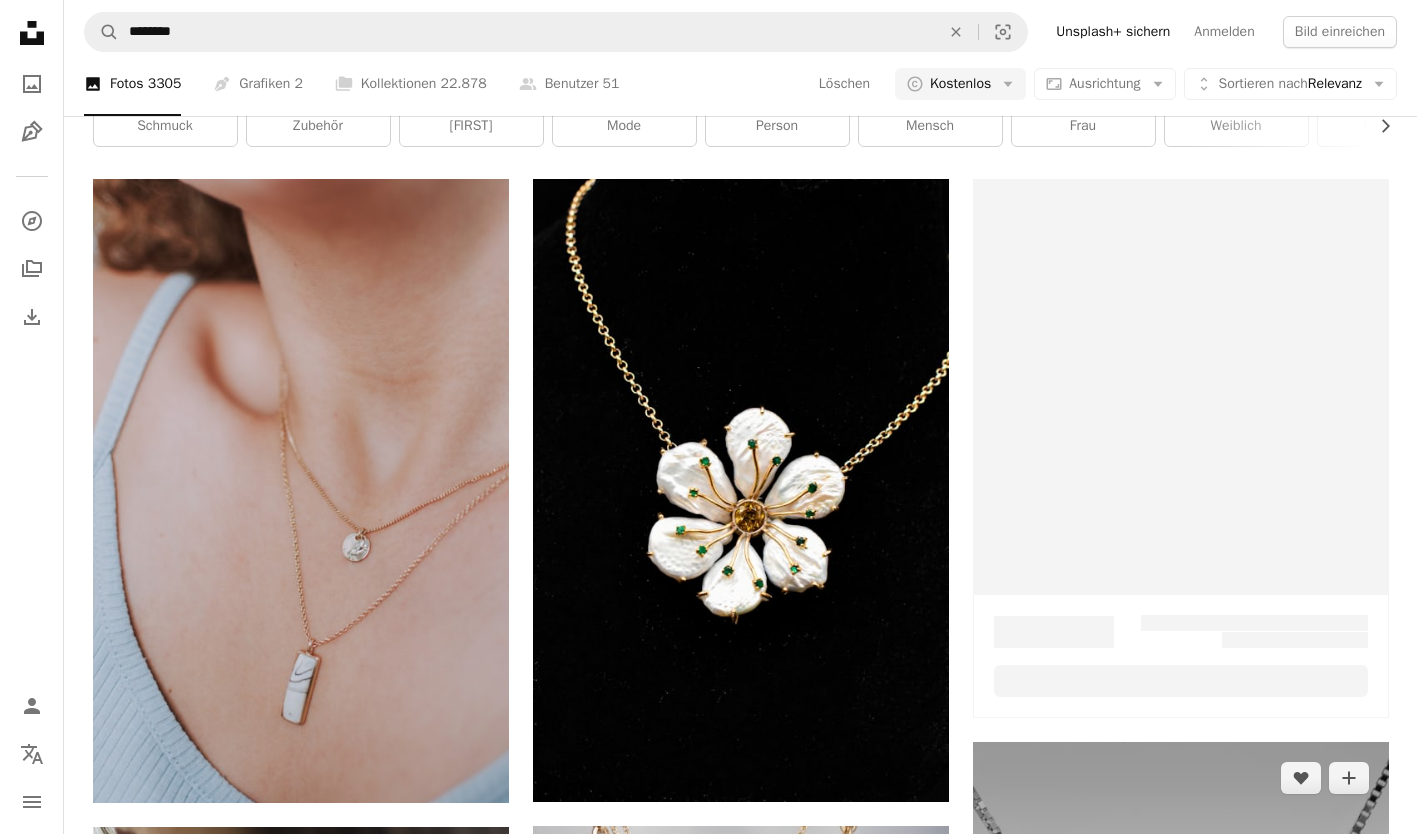 click at bounding box center (1181, 1054) 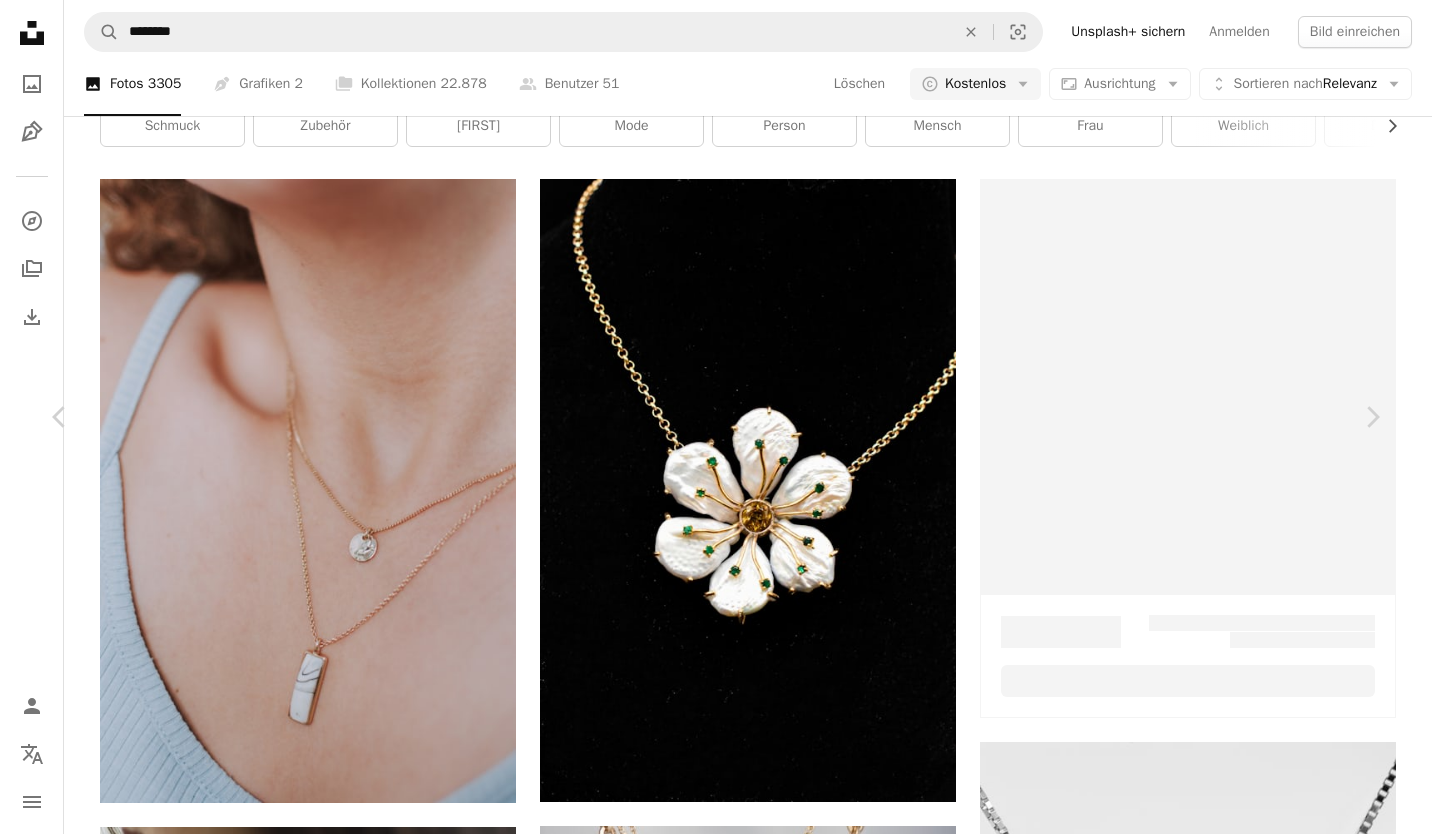 click on "Kostenlos herunterladen" at bounding box center [1155, 5288] 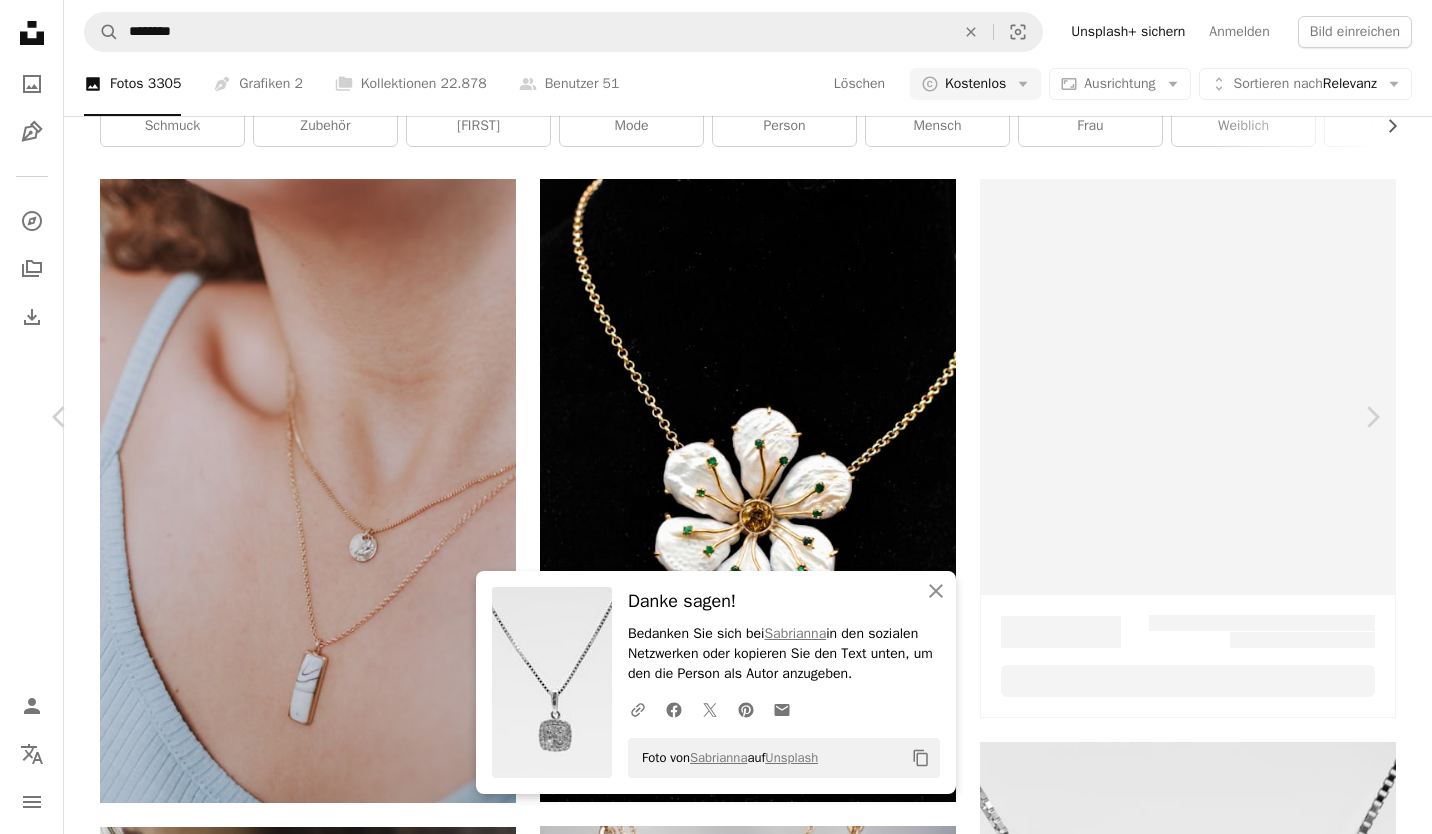 click on "An X shape" at bounding box center (20, 20) 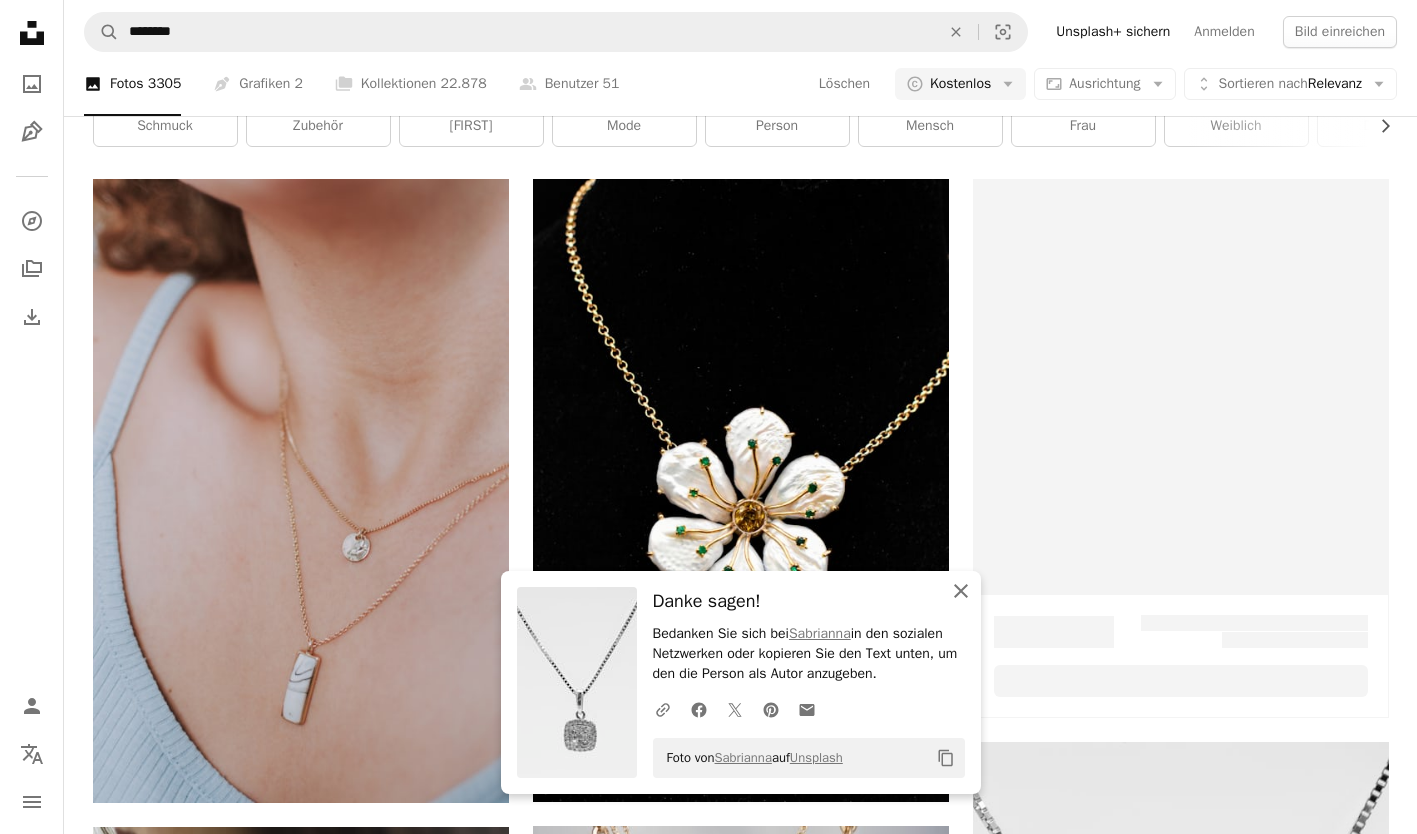 click on "An X shape" 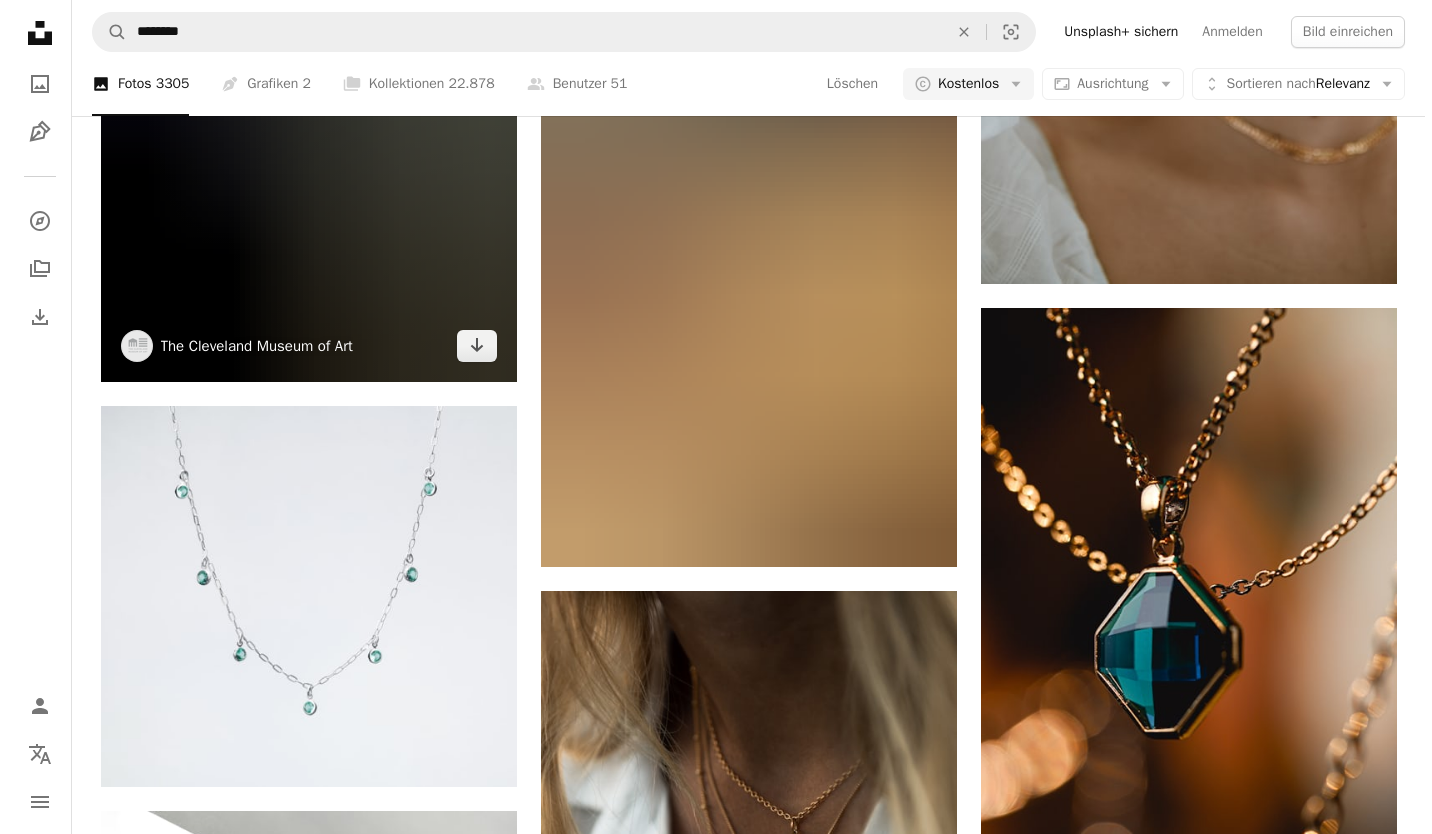 scroll, scrollTop: 2699, scrollLeft: 0, axis: vertical 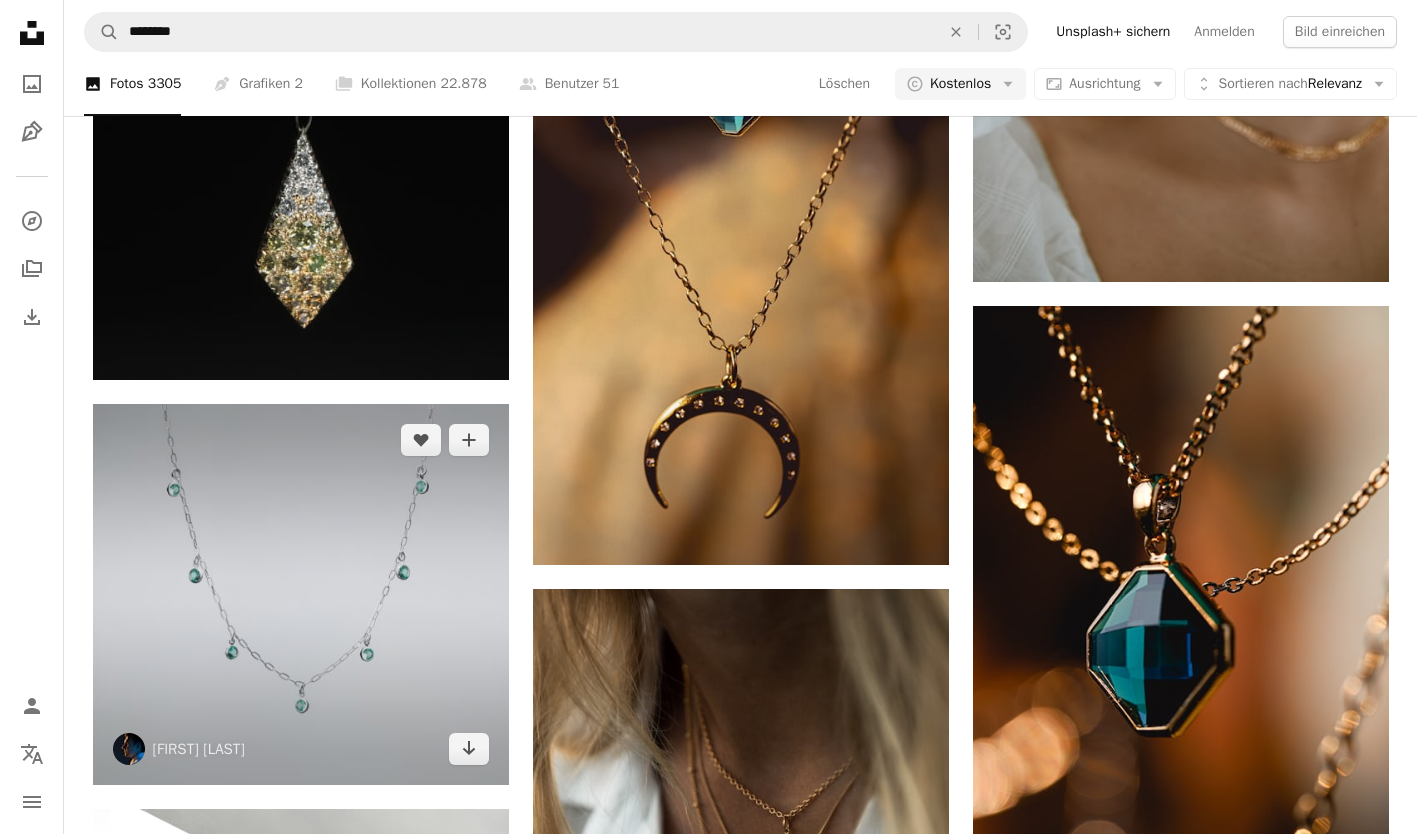 click at bounding box center (301, 594) 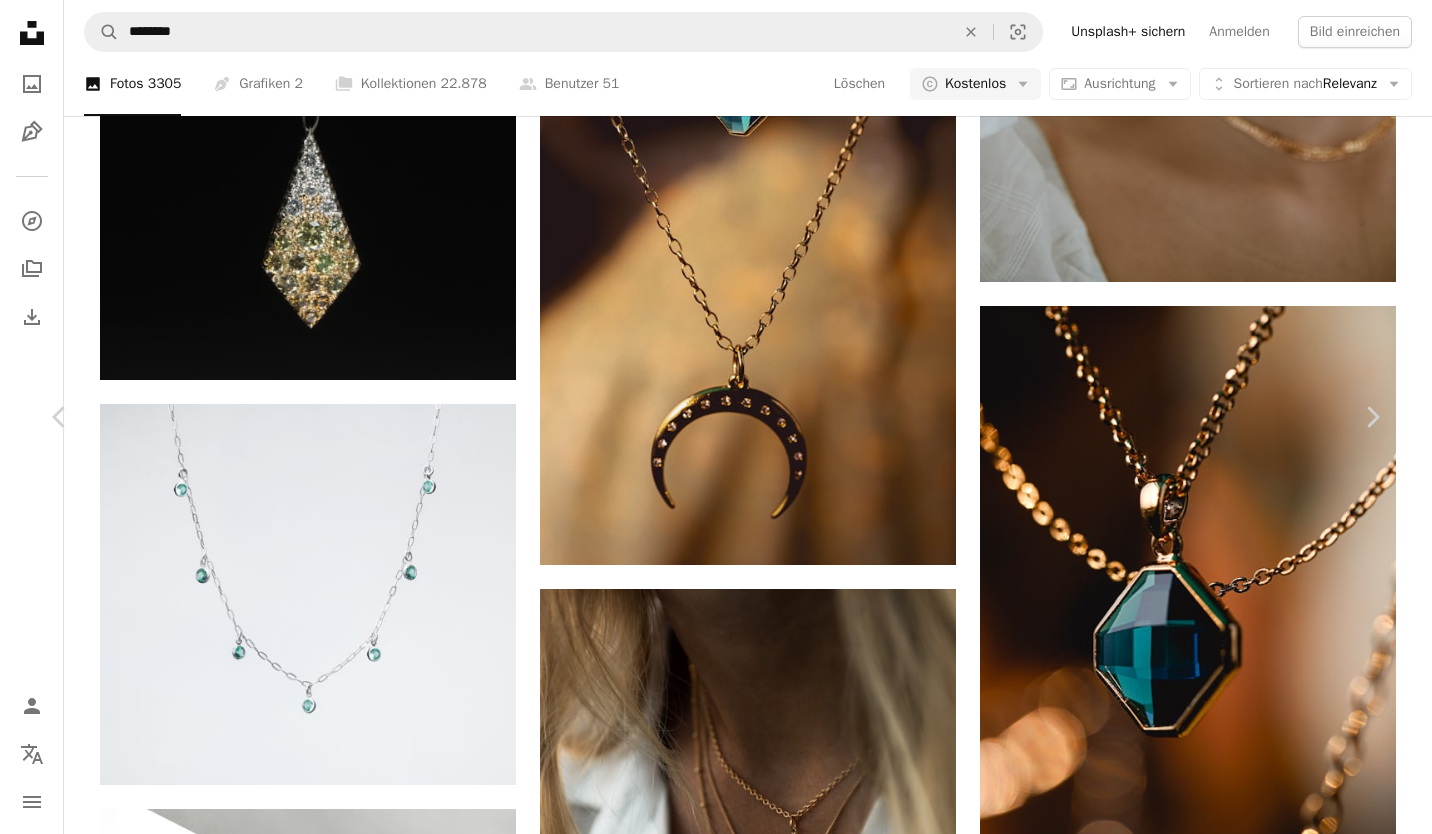 scroll, scrollTop: 452, scrollLeft: 0, axis: vertical 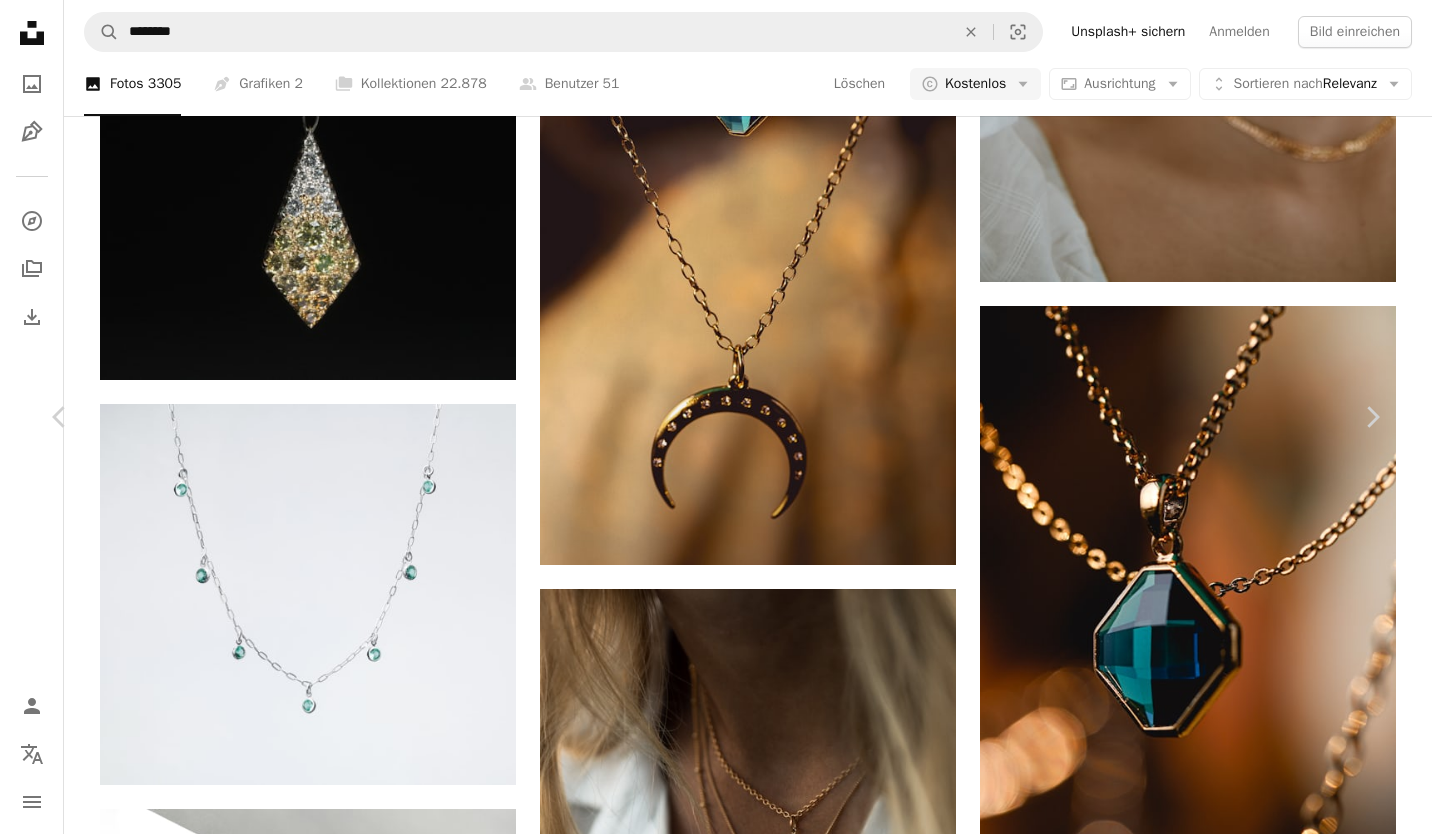click on "Aufrufe 225.069 Downloads 2.030 A forward-right arrow Teilen Info icon Info More Actions" at bounding box center [708, 6724] 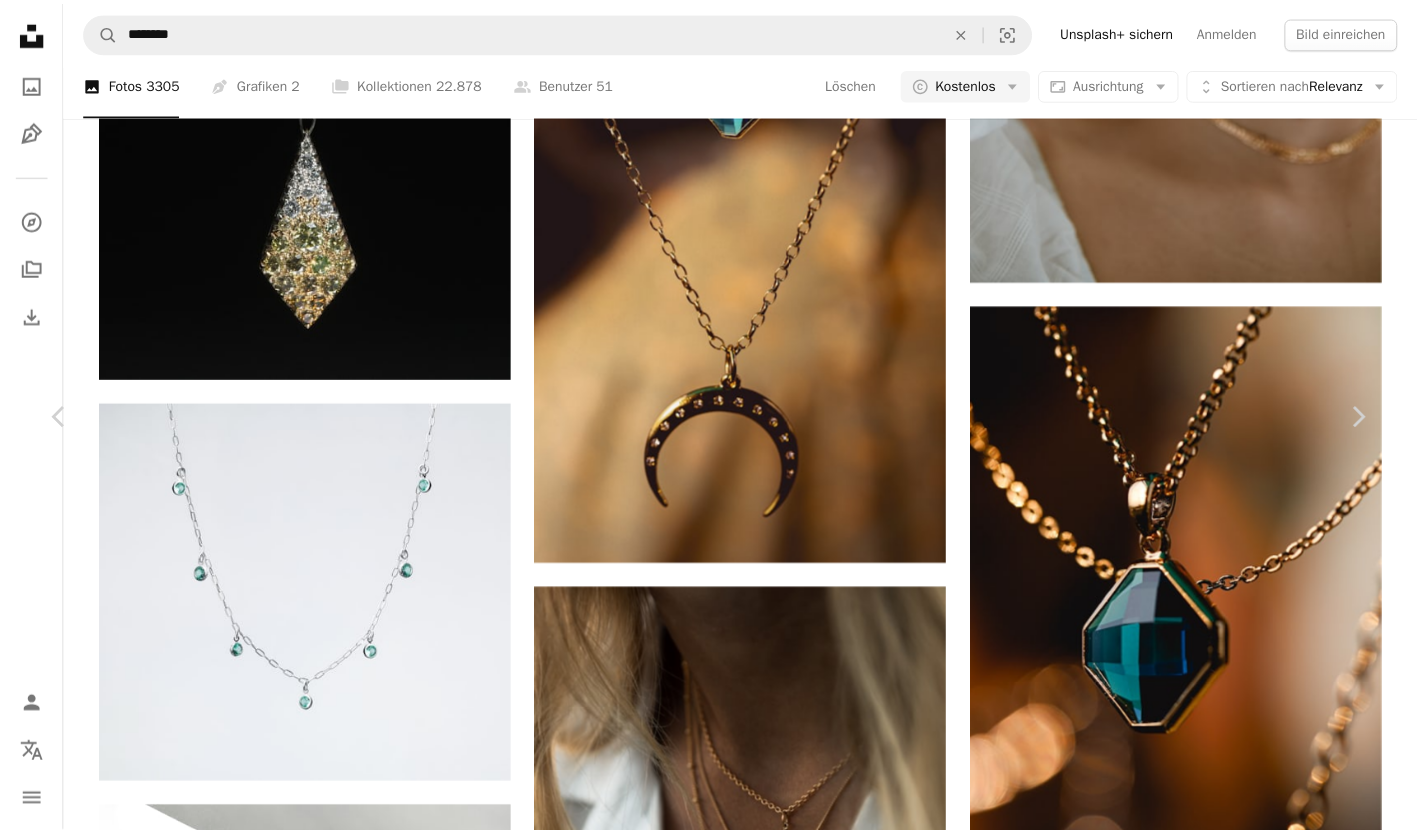 scroll, scrollTop: 0, scrollLeft: 0, axis: both 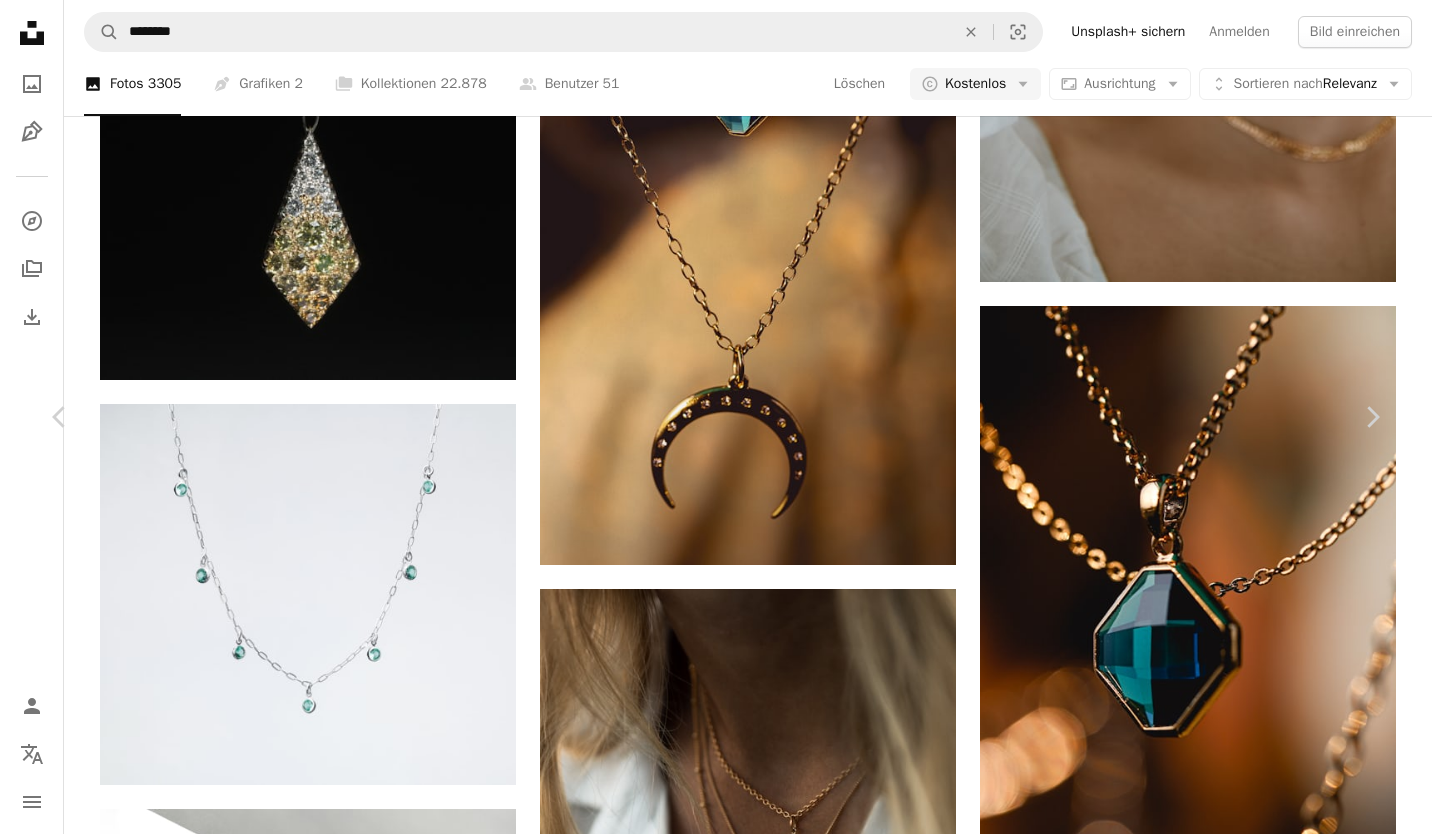 click on "Kostenlos herunterladen" at bounding box center [1155, 6430] 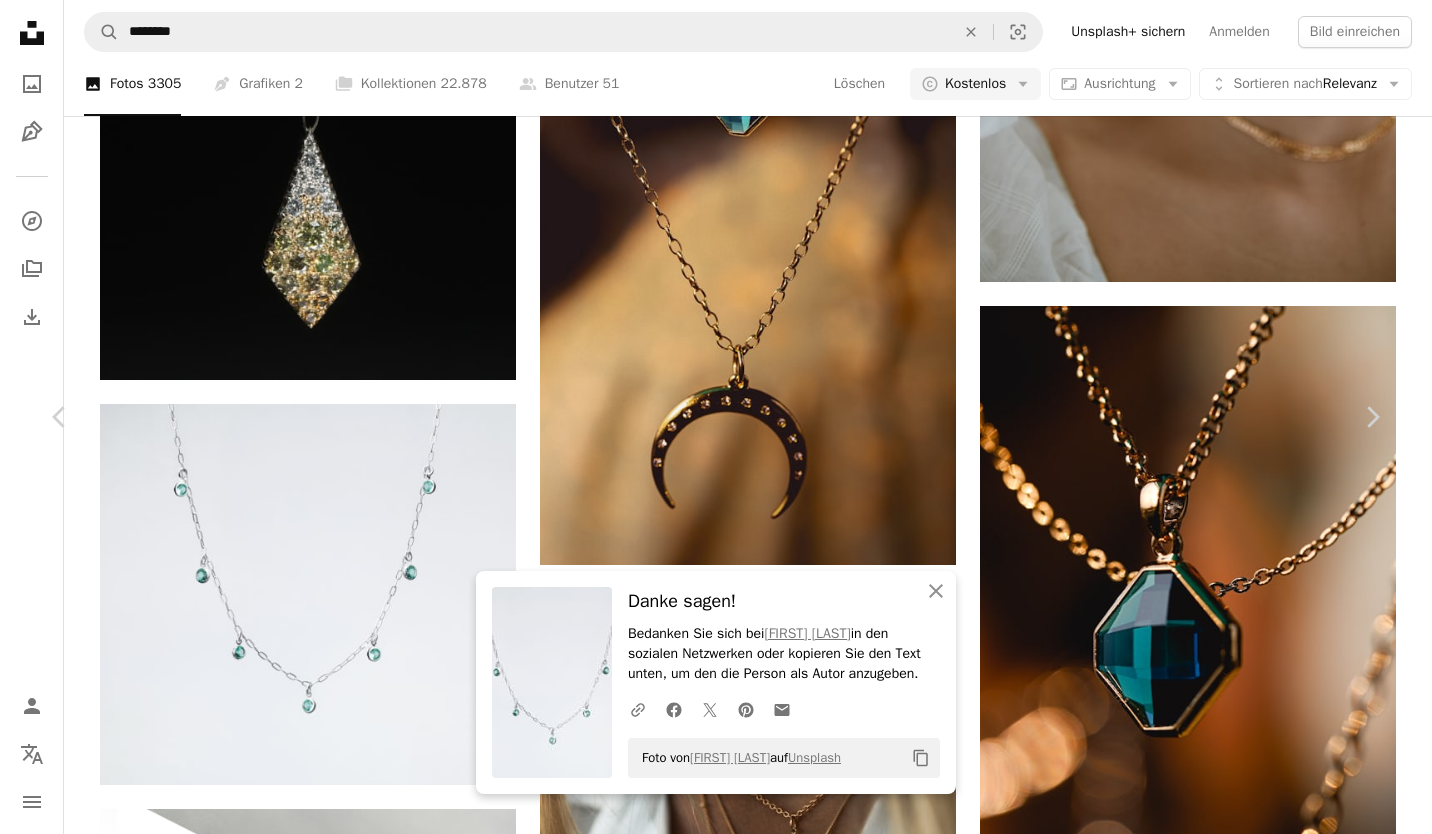 click on "An X shape" at bounding box center (20, 20) 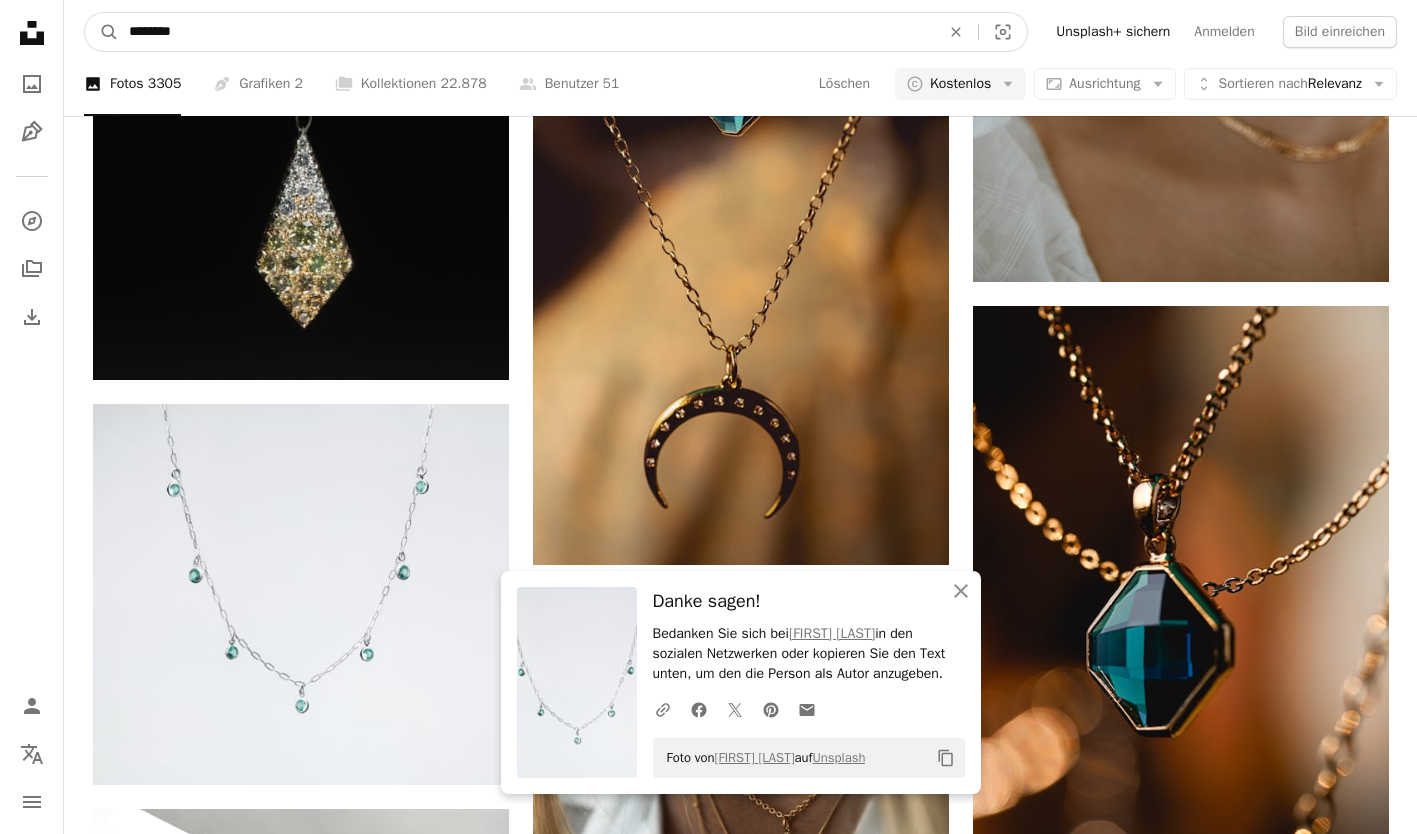drag, startPoint x: 216, startPoint y: 27, endPoint x: 52, endPoint y: 31, distance: 164.04877 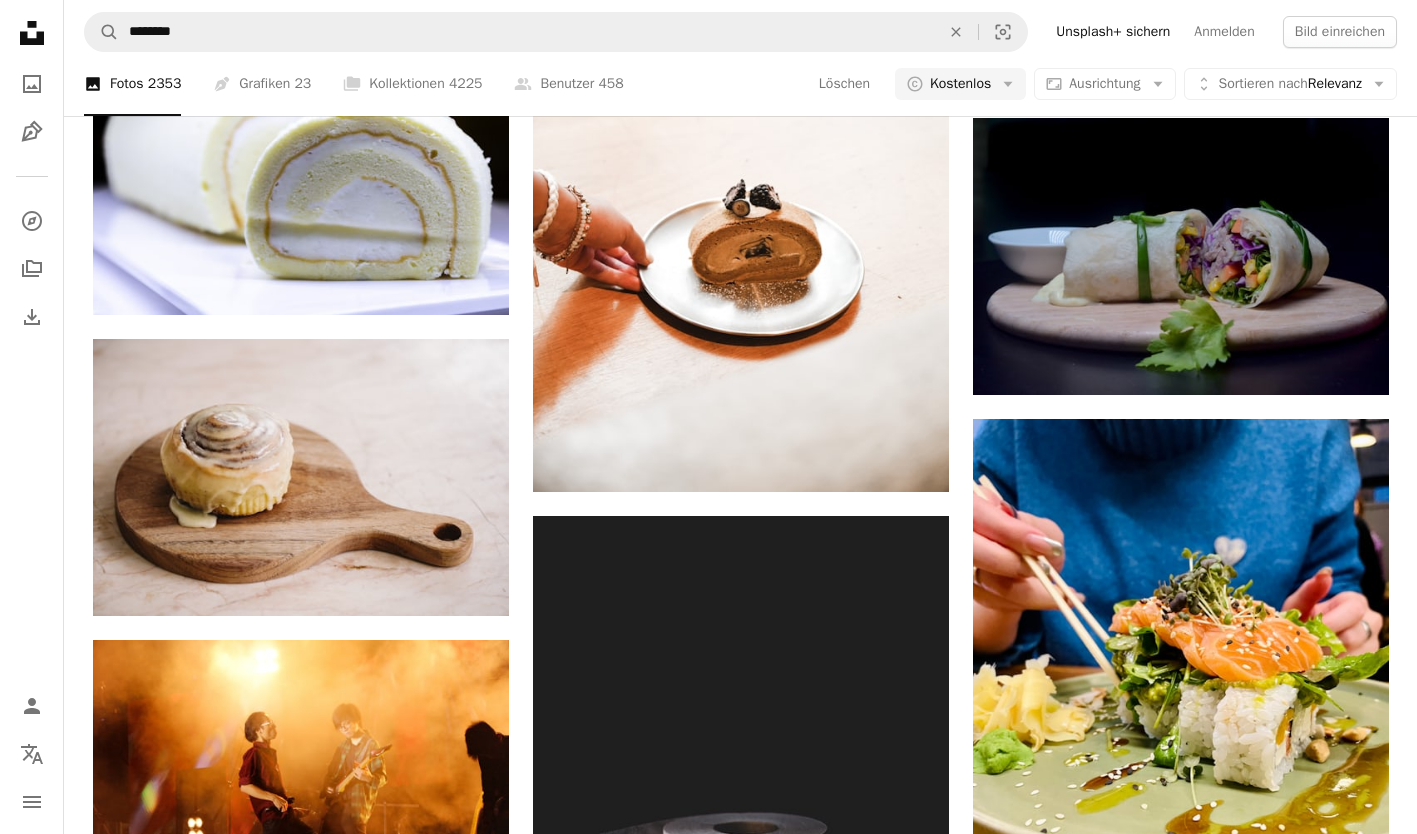 scroll, scrollTop: 1873, scrollLeft: 0, axis: vertical 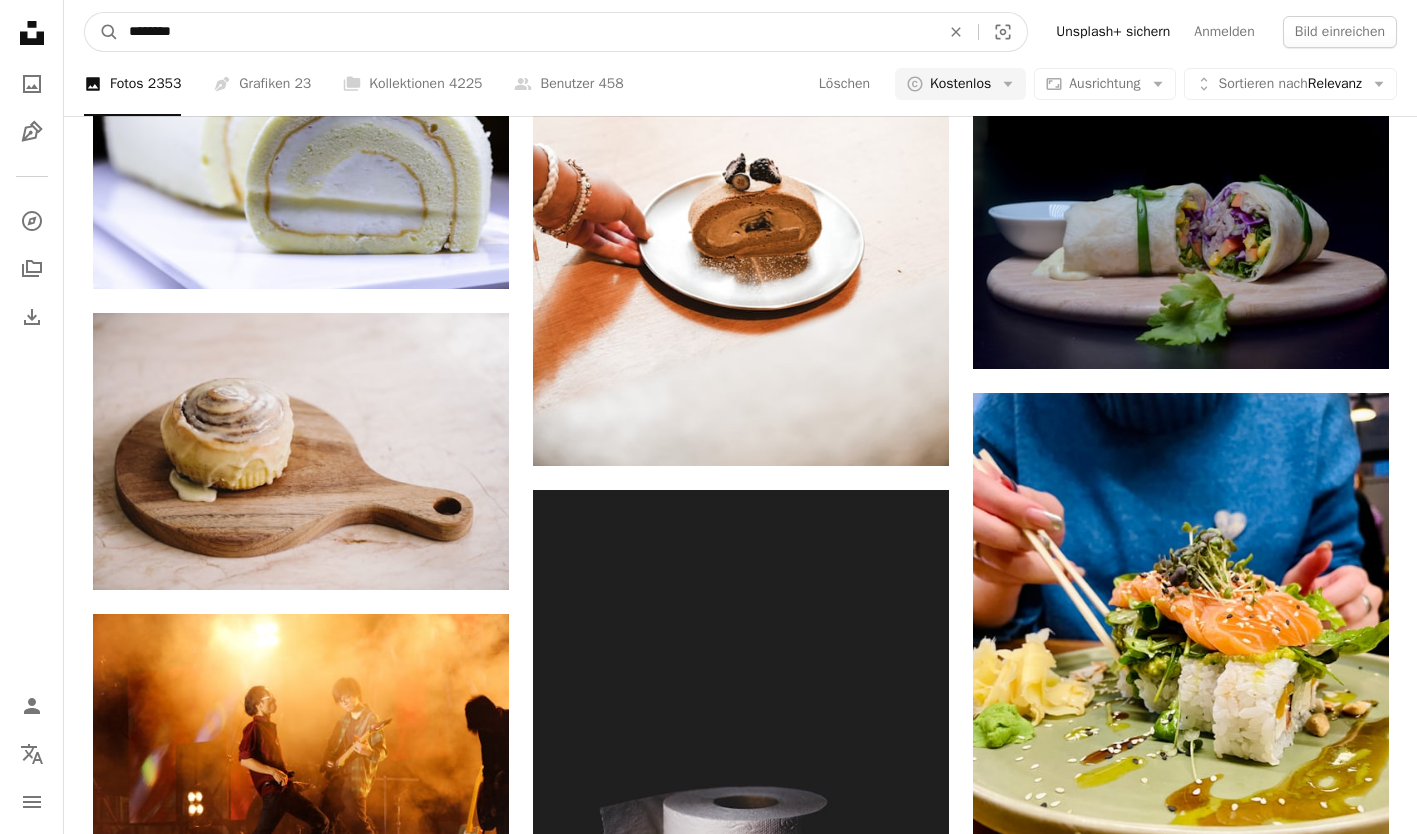 drag, startPoint x: 264, startPoint y: 39, endPoint x: -4, endPoint y: 86, distance: 272.09006 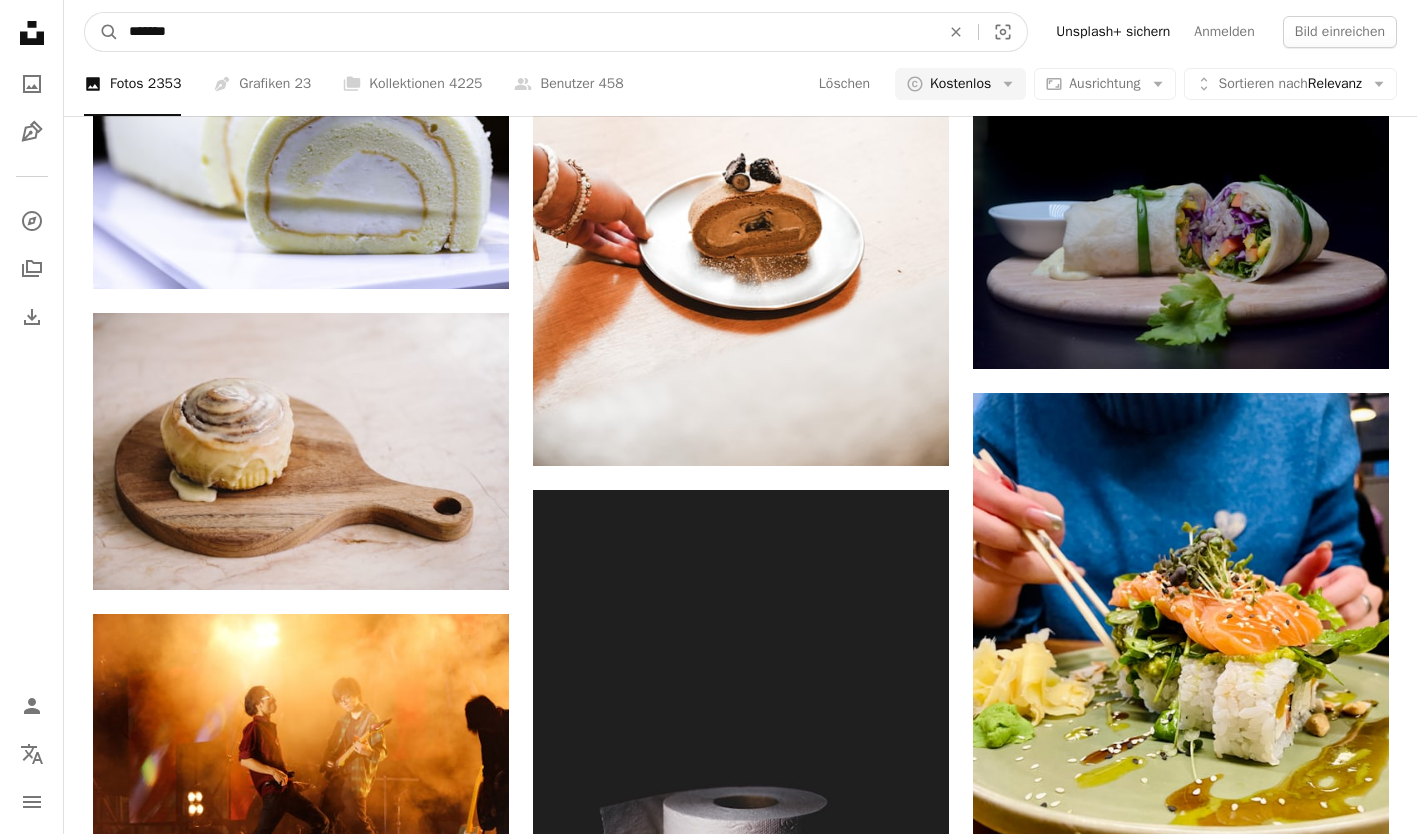 type on "*******" 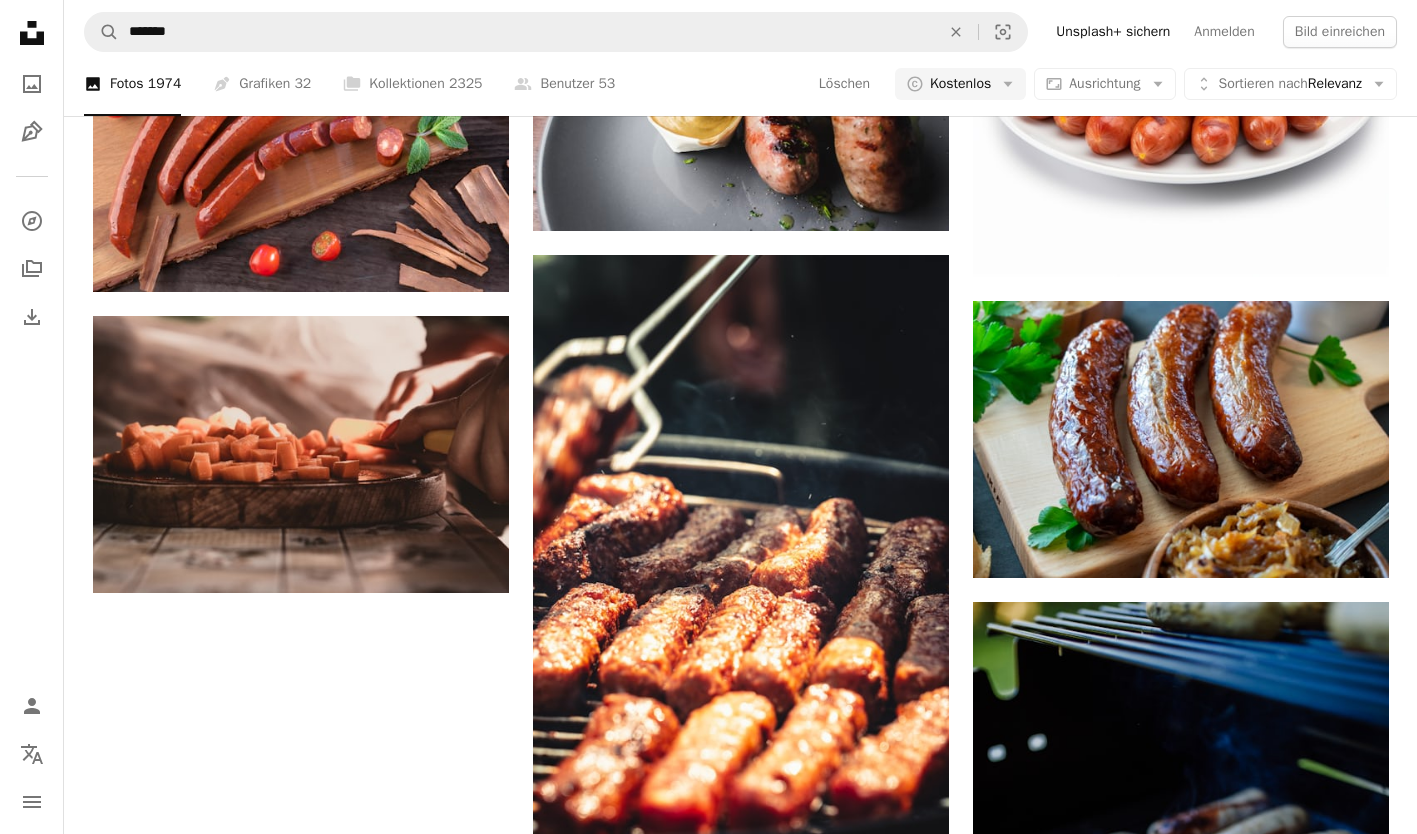 scroll, scrollTop: 2989, scrollLeft: 0, axis: vertical 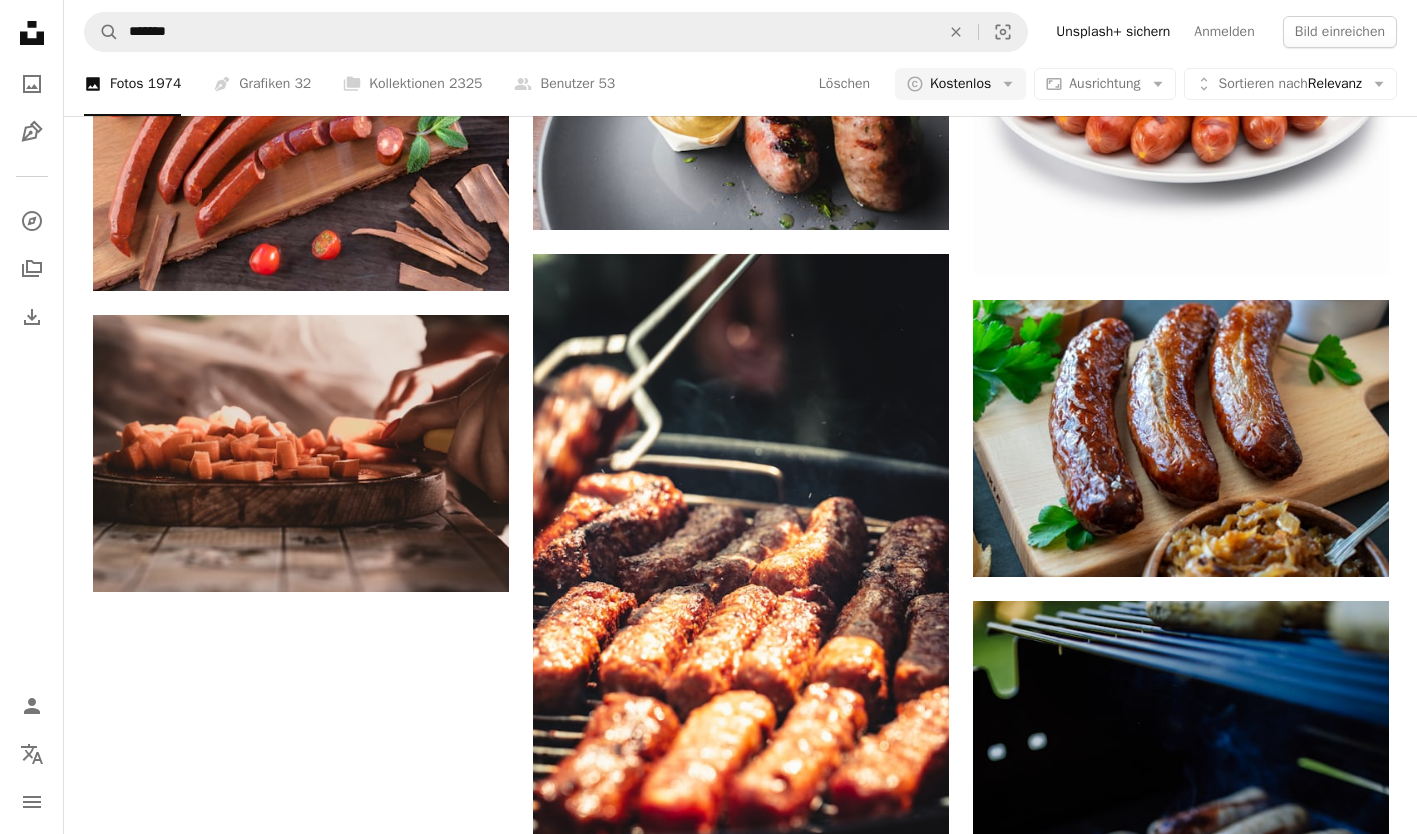 click on "Mehr laden" at bounding box center (741, 1305) 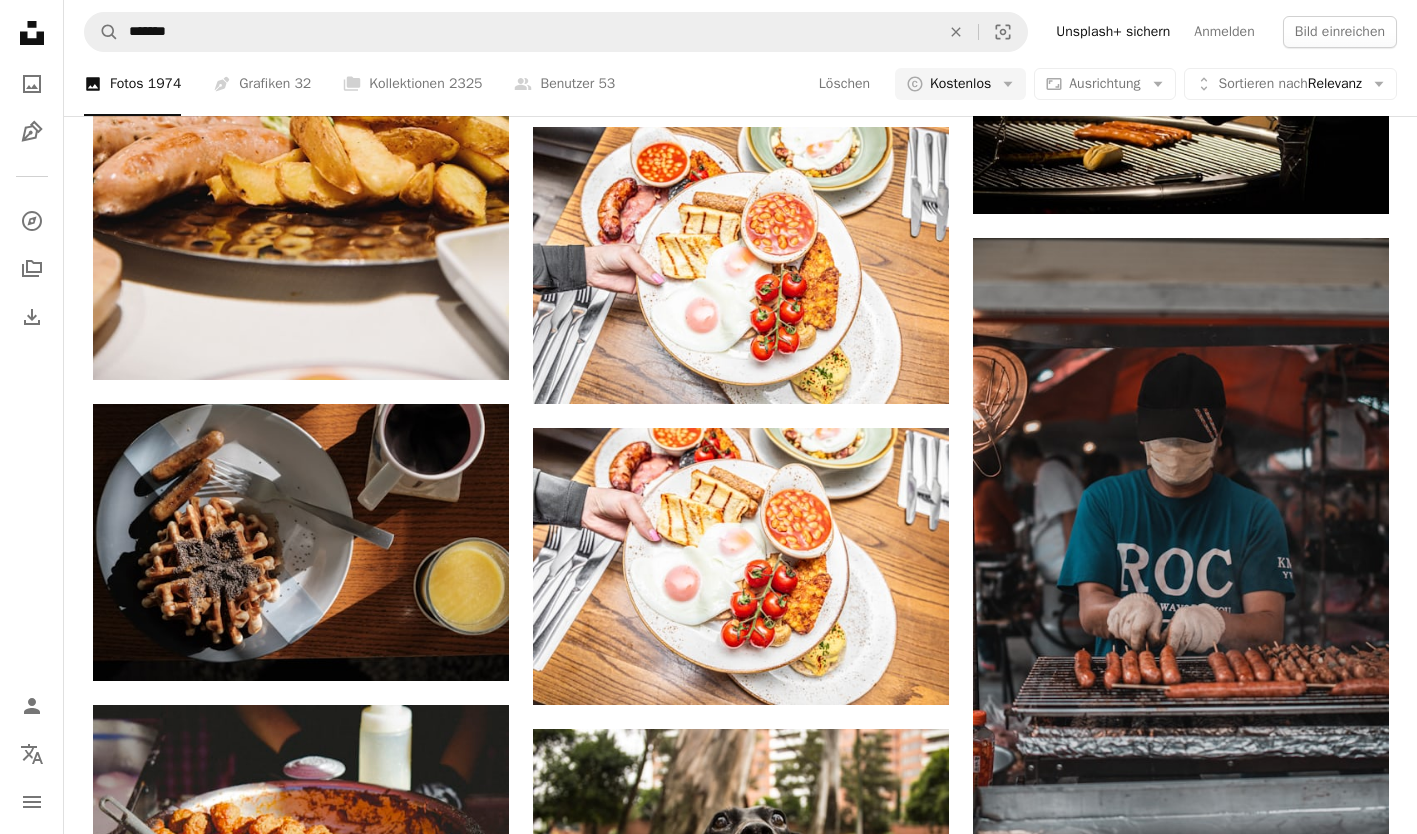 scroll, scrollTop: 20698, scrollLeft: 0, axis: vertical 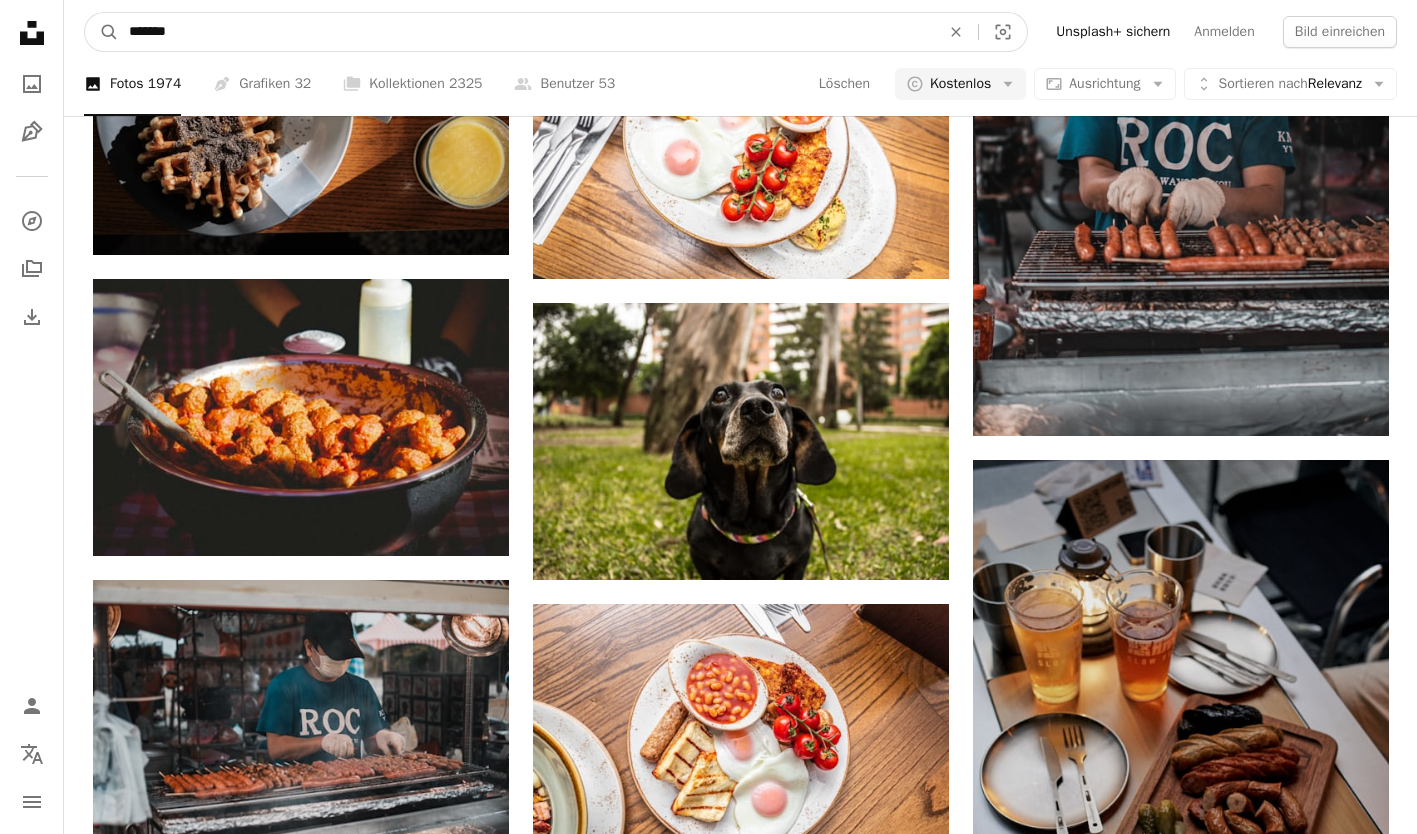 drag, startPoint x: 217, startPoint y: 42, endPoint x: 0, endPoint y: 6, distance: 219.96591 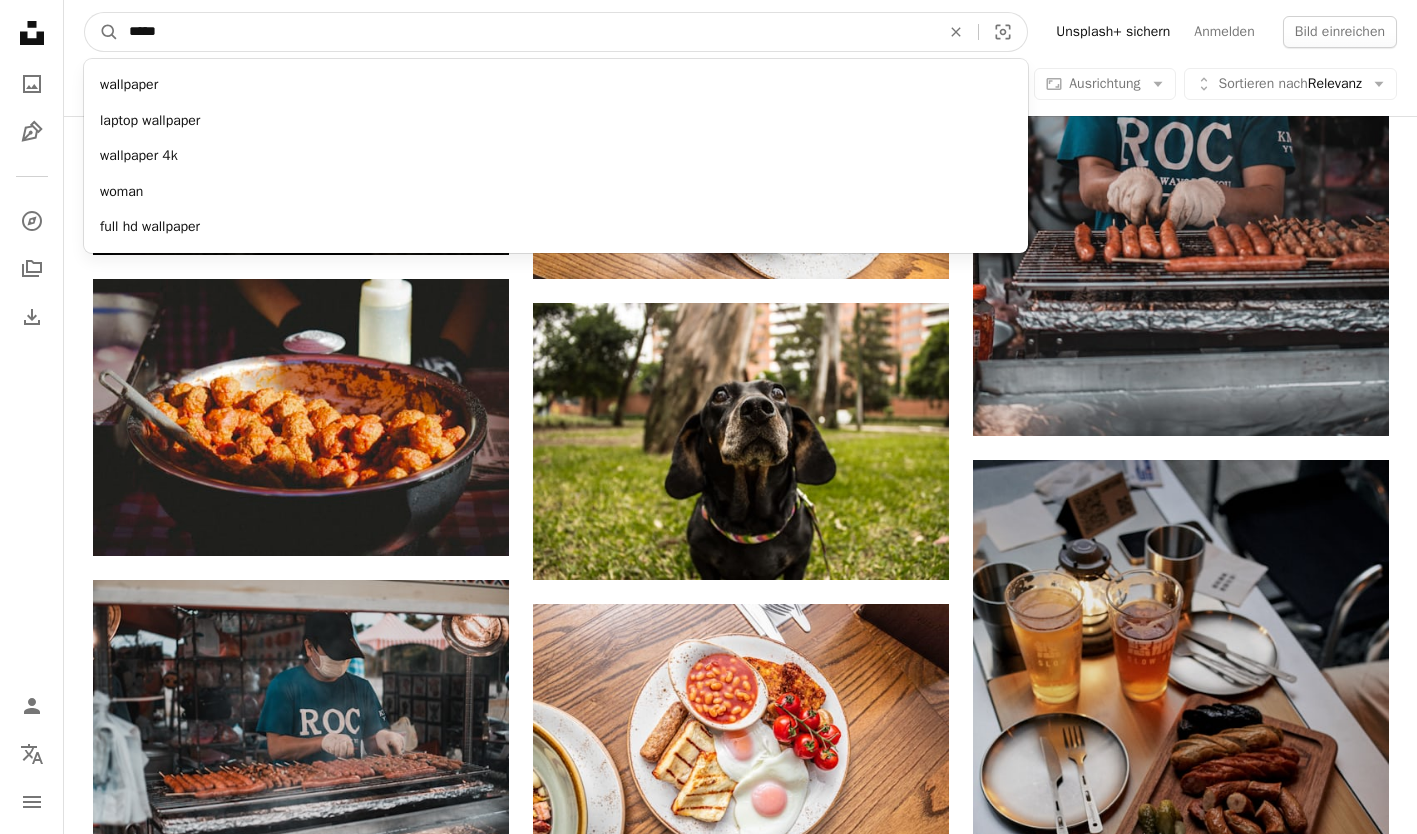 type on "*****" 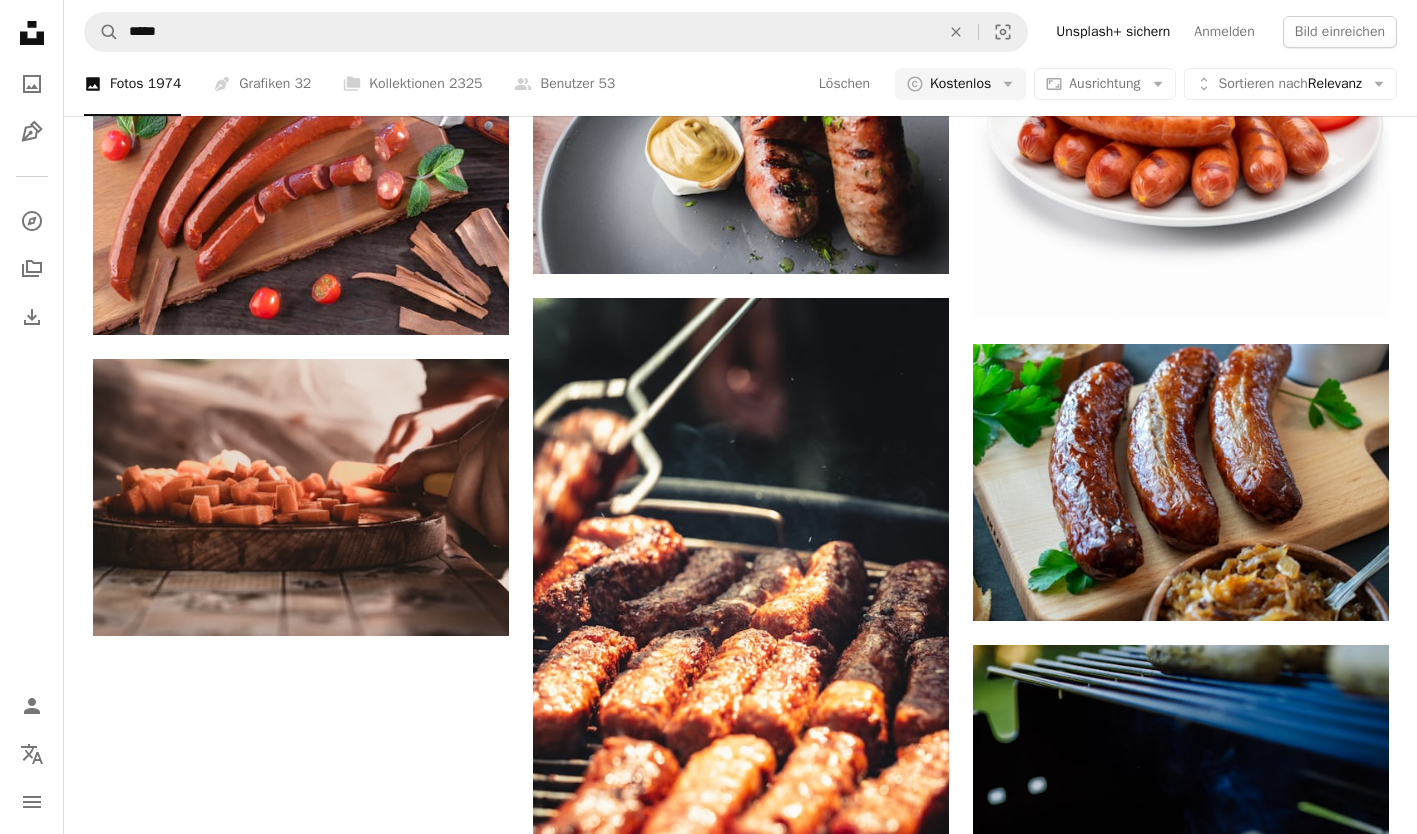 scroll, scrollTop: 2951, scrollLeft: 0, axis: vertical 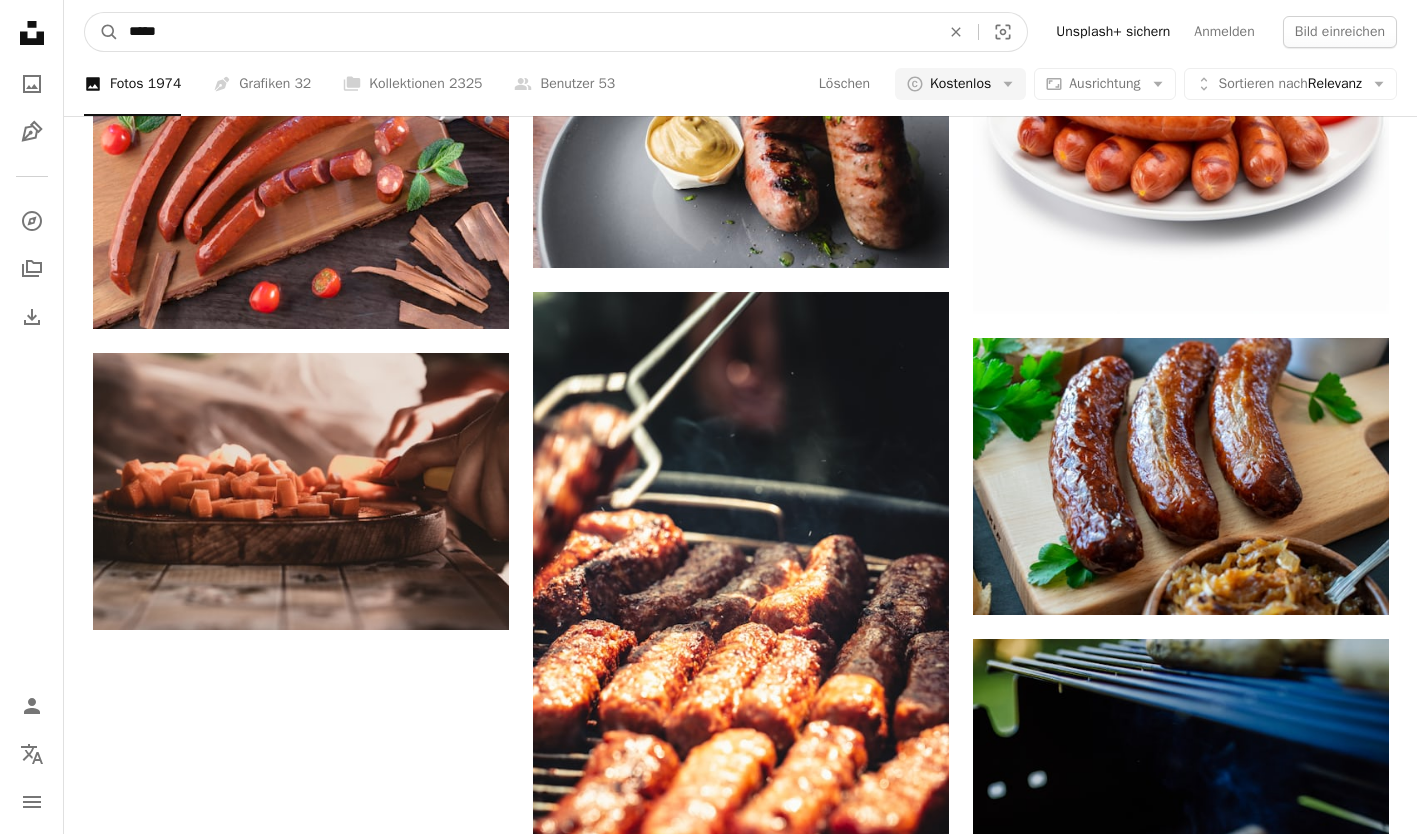 drag, startPoint x: 214, startPoint y: 39, endPoint x: -4, endPoint y: 51, distance: 218.33003 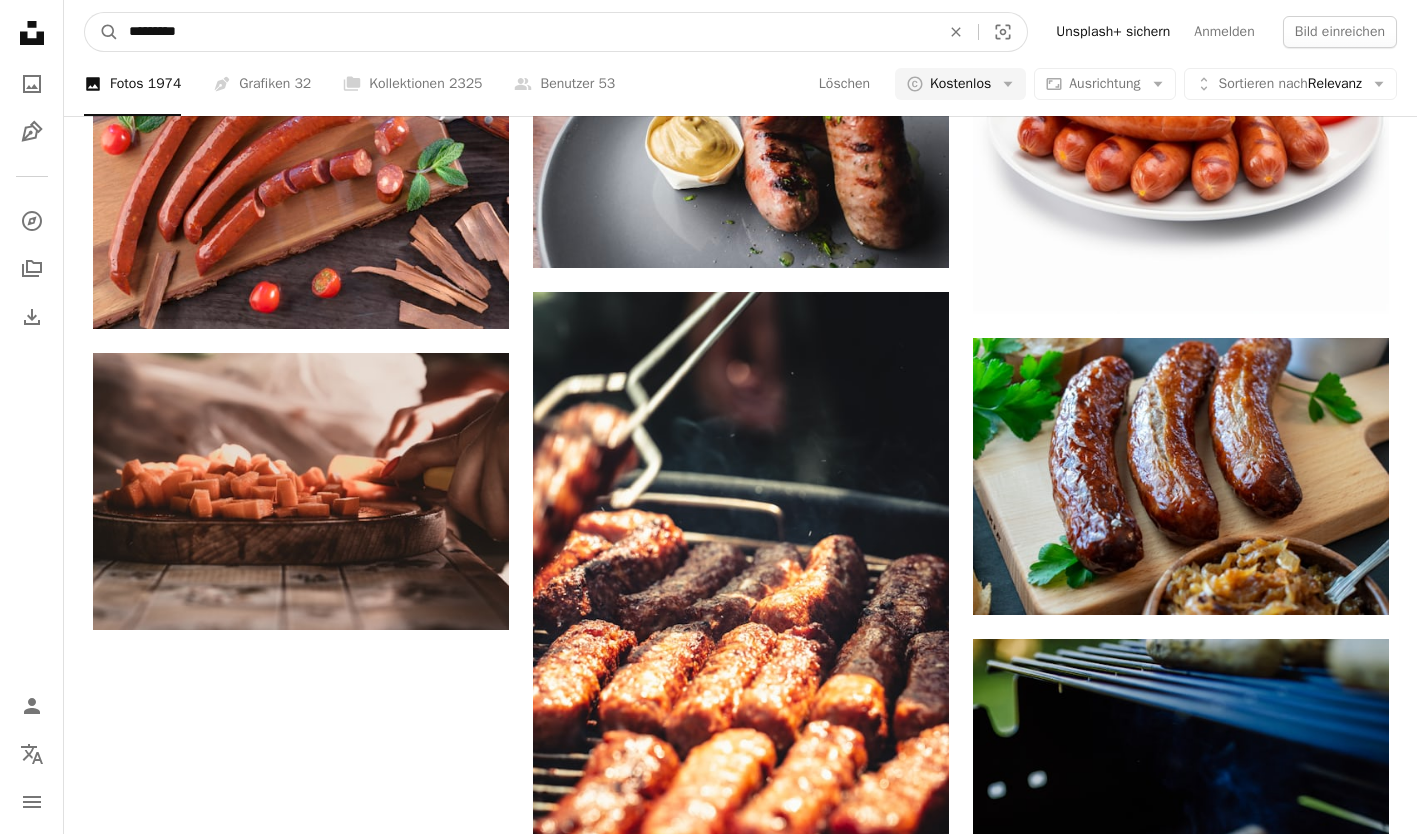 type on "*********" 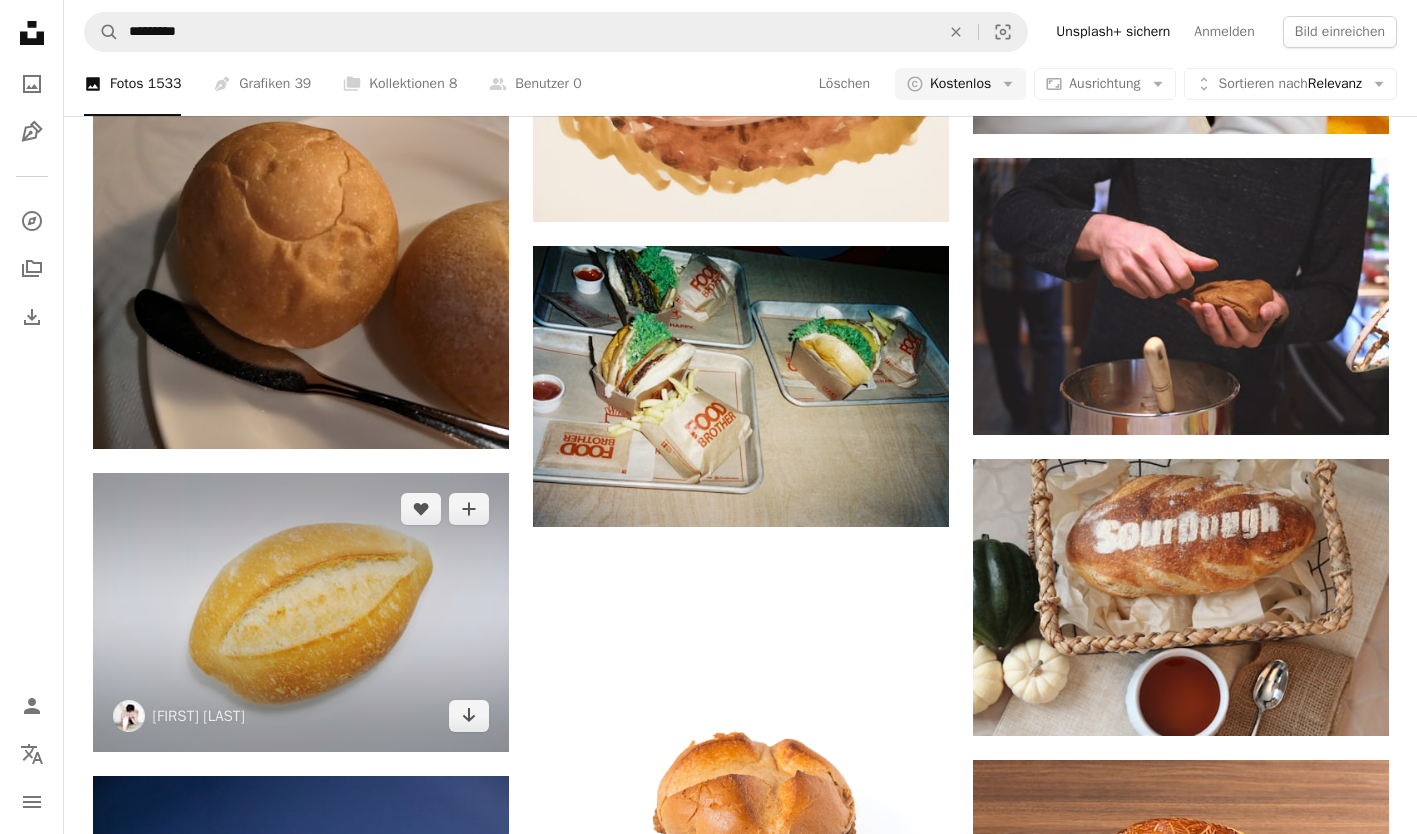 scroll, scrollTop: 2199, scrollLeft: 0, axis: vertical 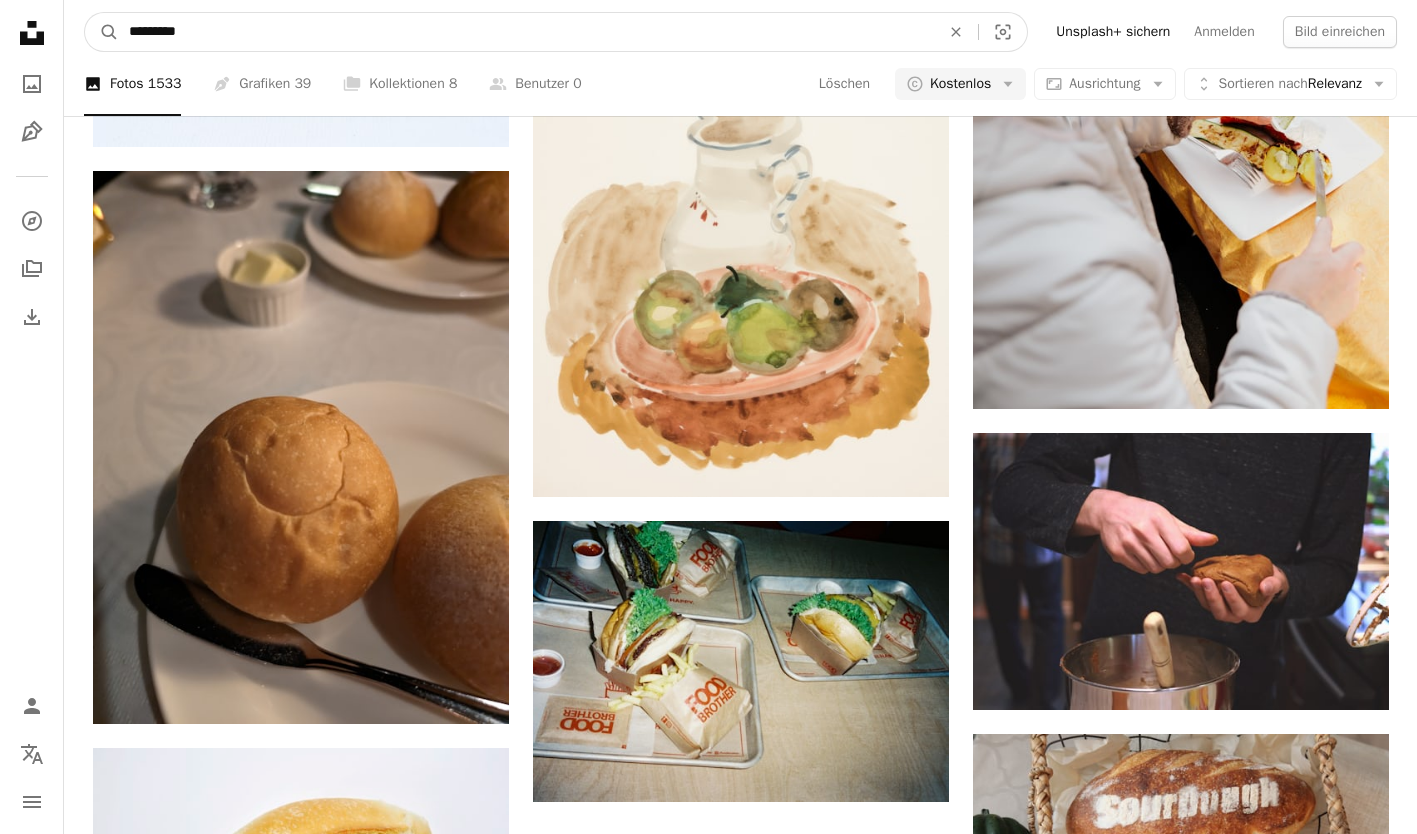 drag, startPoint x: 234, startPoint y: 22, endPoint x: 0, endPoint y: 75, distance: 239.92708 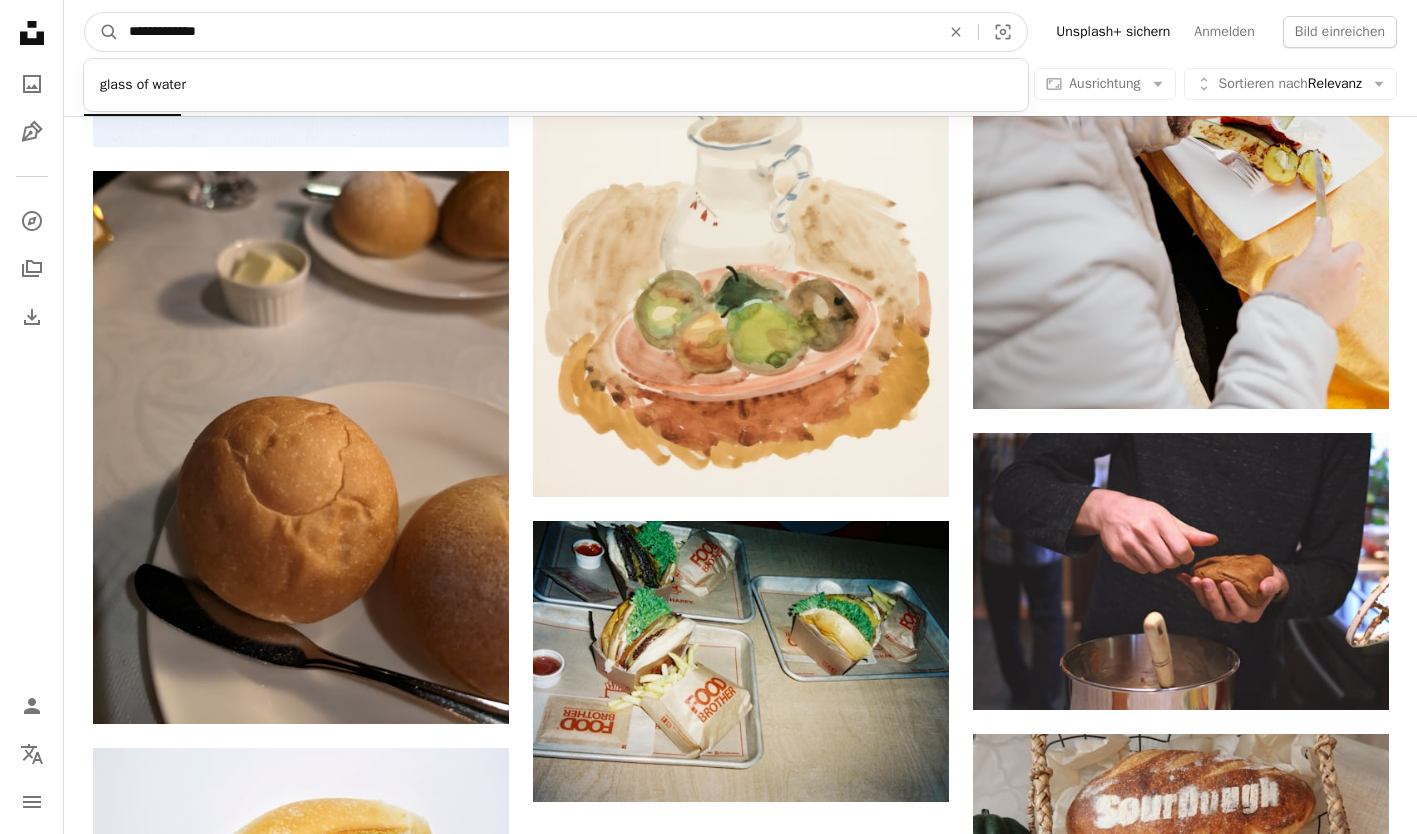 type on "**********" 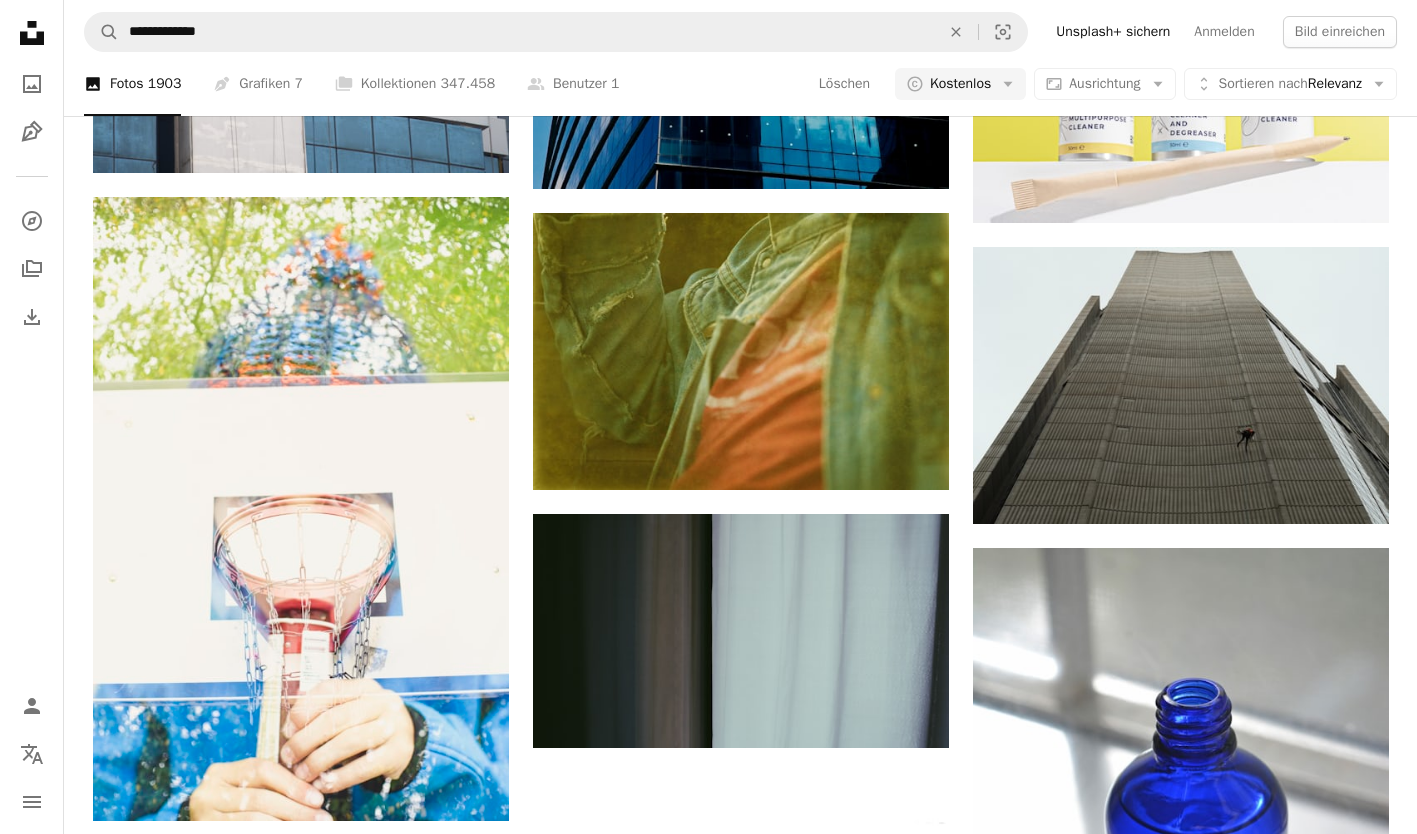 scroll, scrollTop: 2193, scrollLeft: 0, axis: vertical 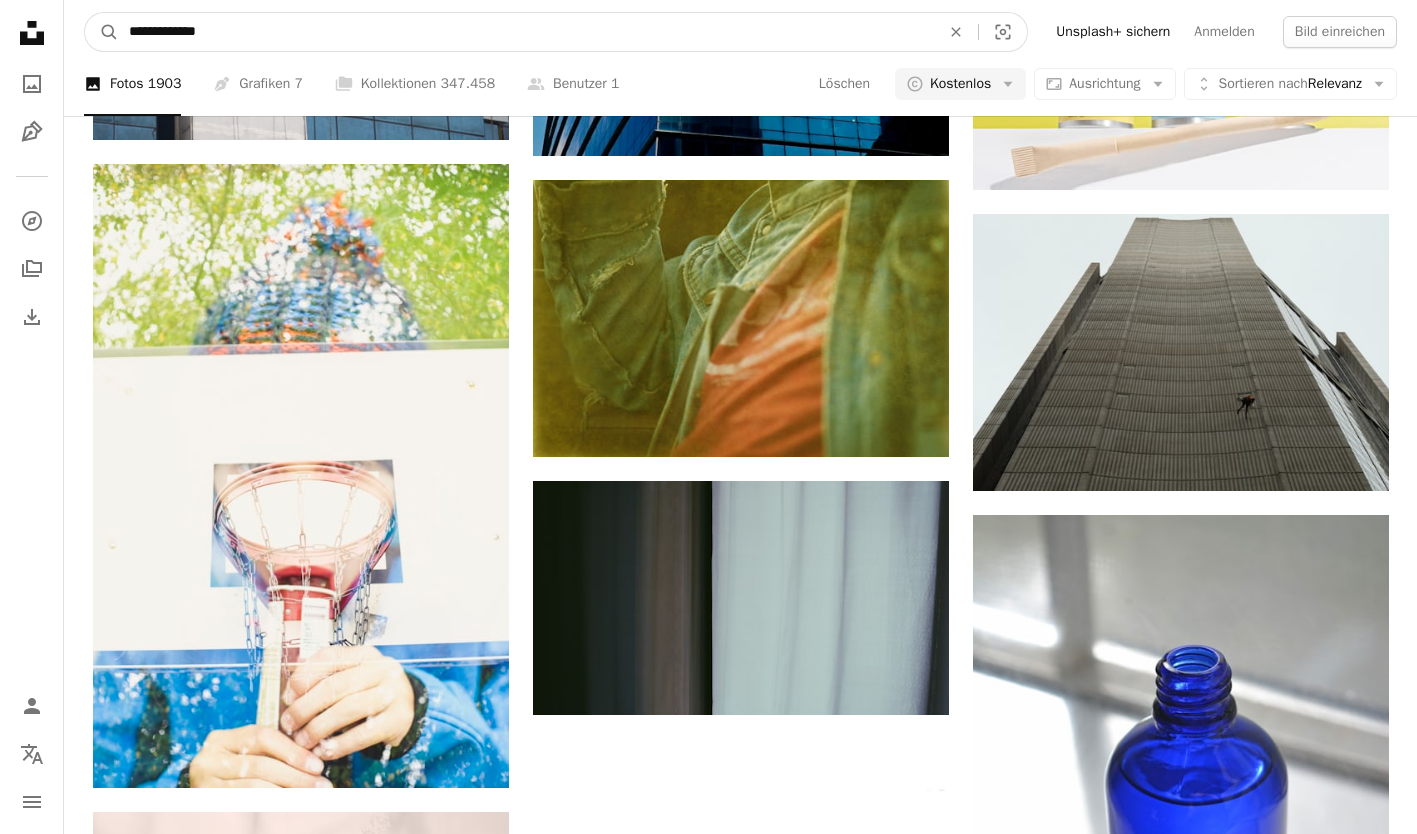 click on "**********" at bounding box center [526, 32] 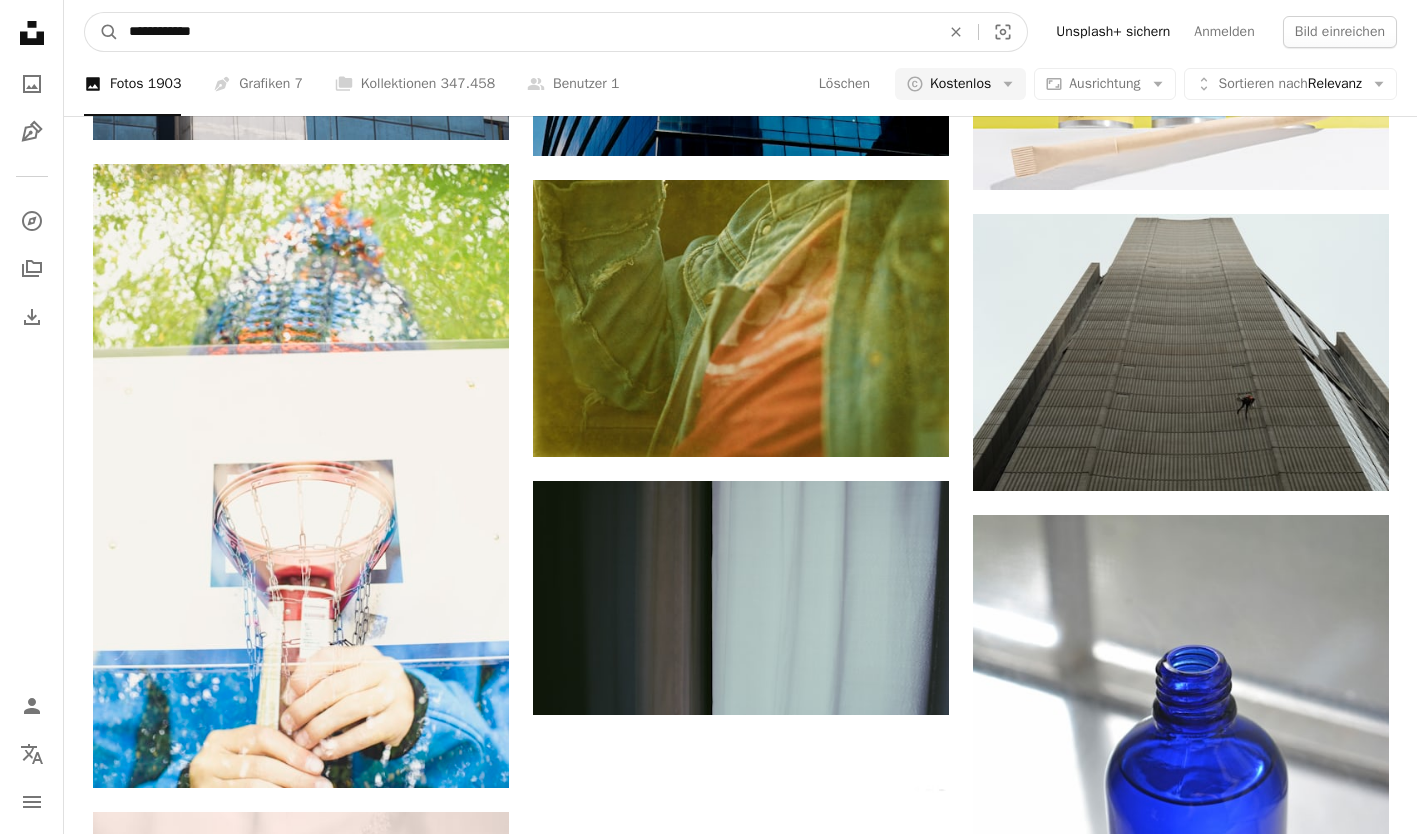 type on "**********" 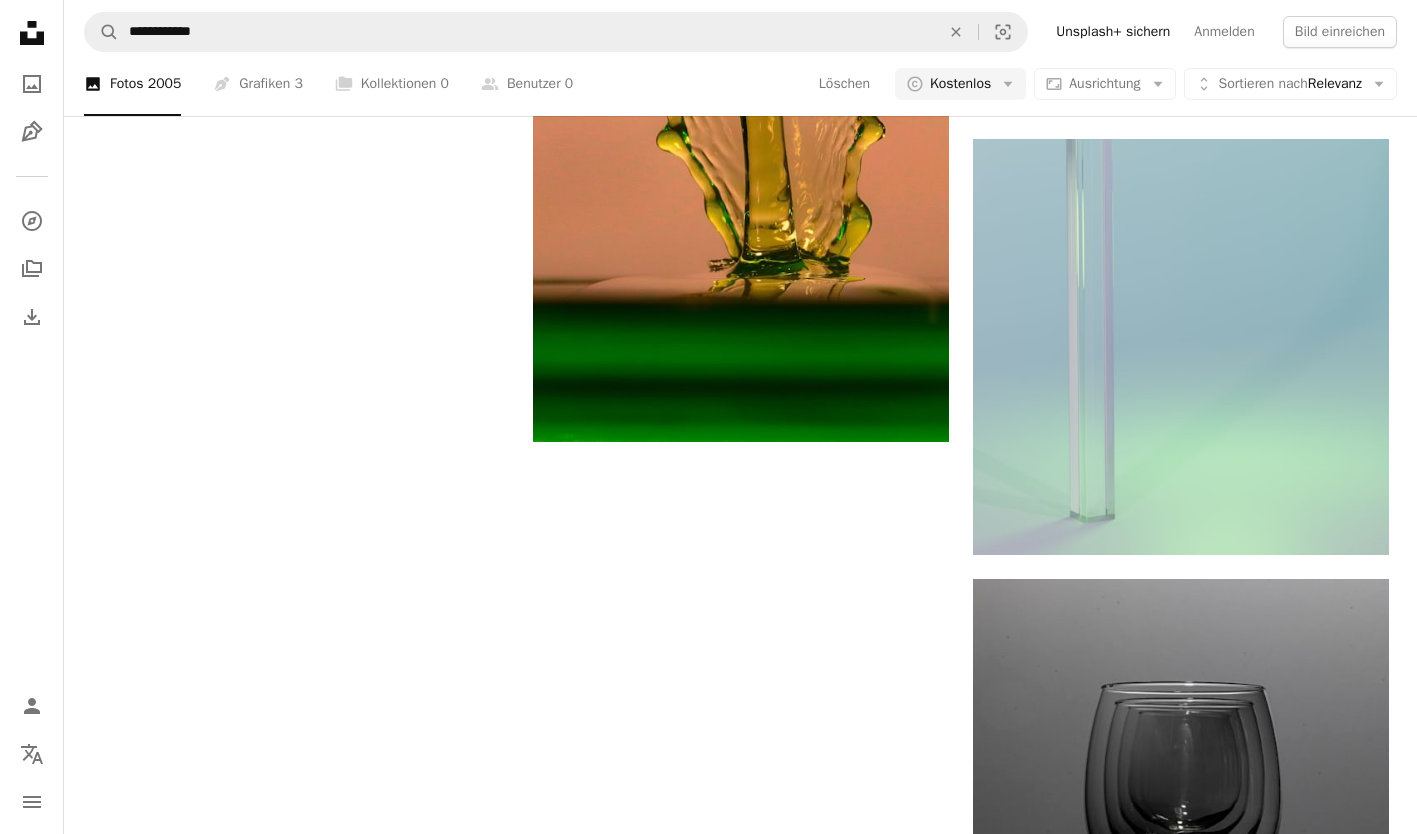 scroll, scrollTop: 3327, scrollLeft: 0, axis: vertical 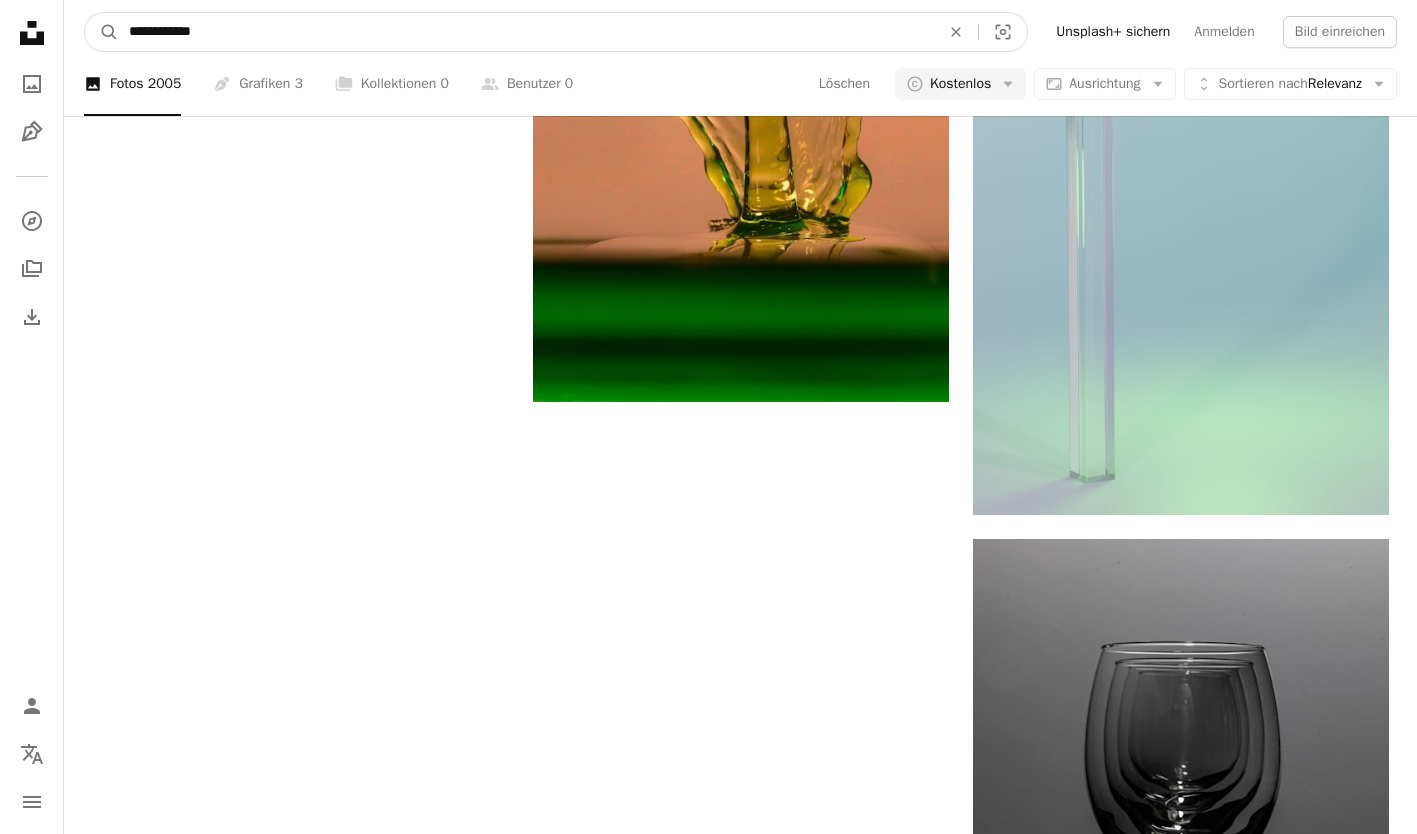 click on "**********" at bounding box center (526, 32) 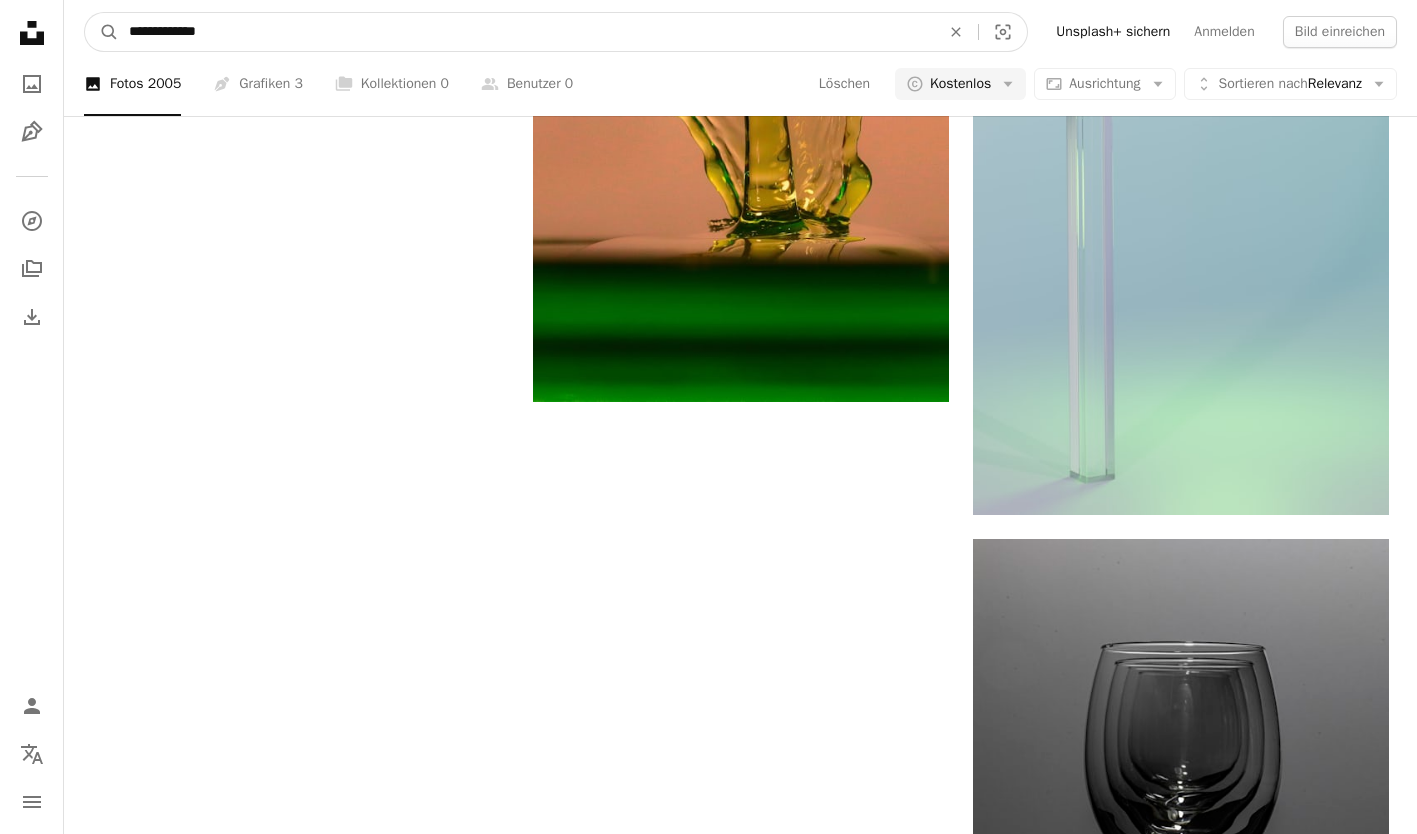 type on "**********" 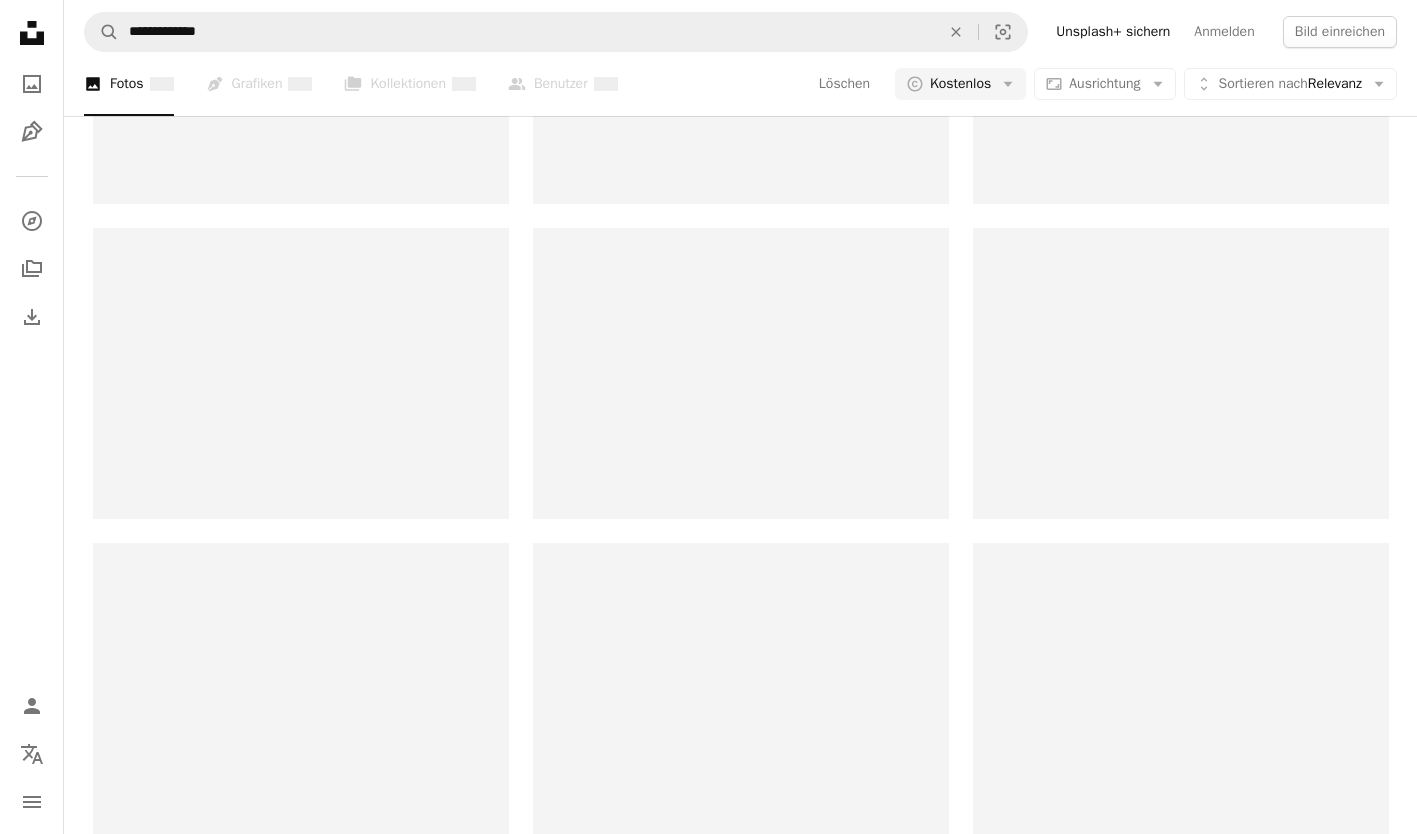 scroll, scrollTop: 0, scrollLeft: 0, axis: both 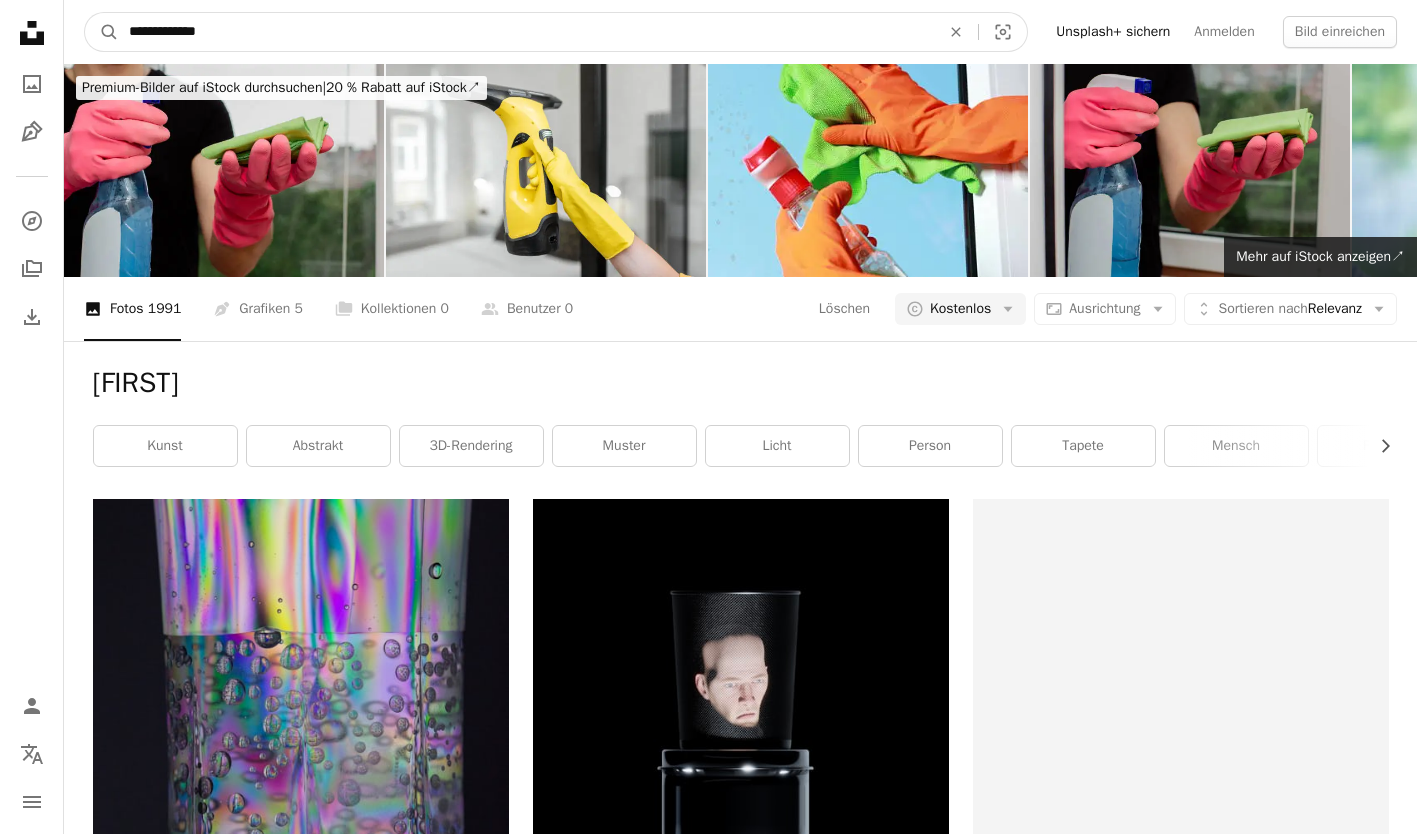 click on "**********" at bounding box center (526, 32) 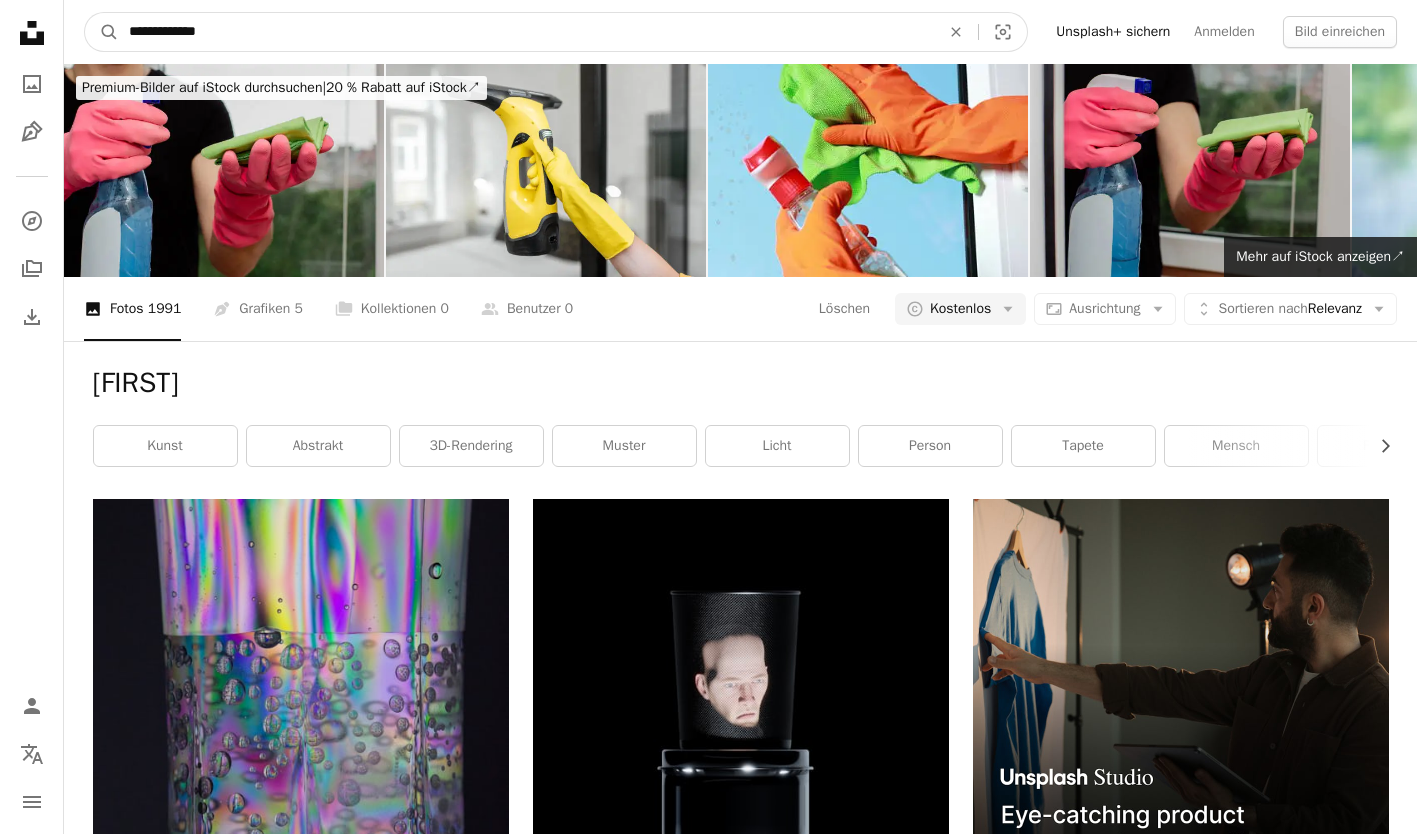 type on "**********" 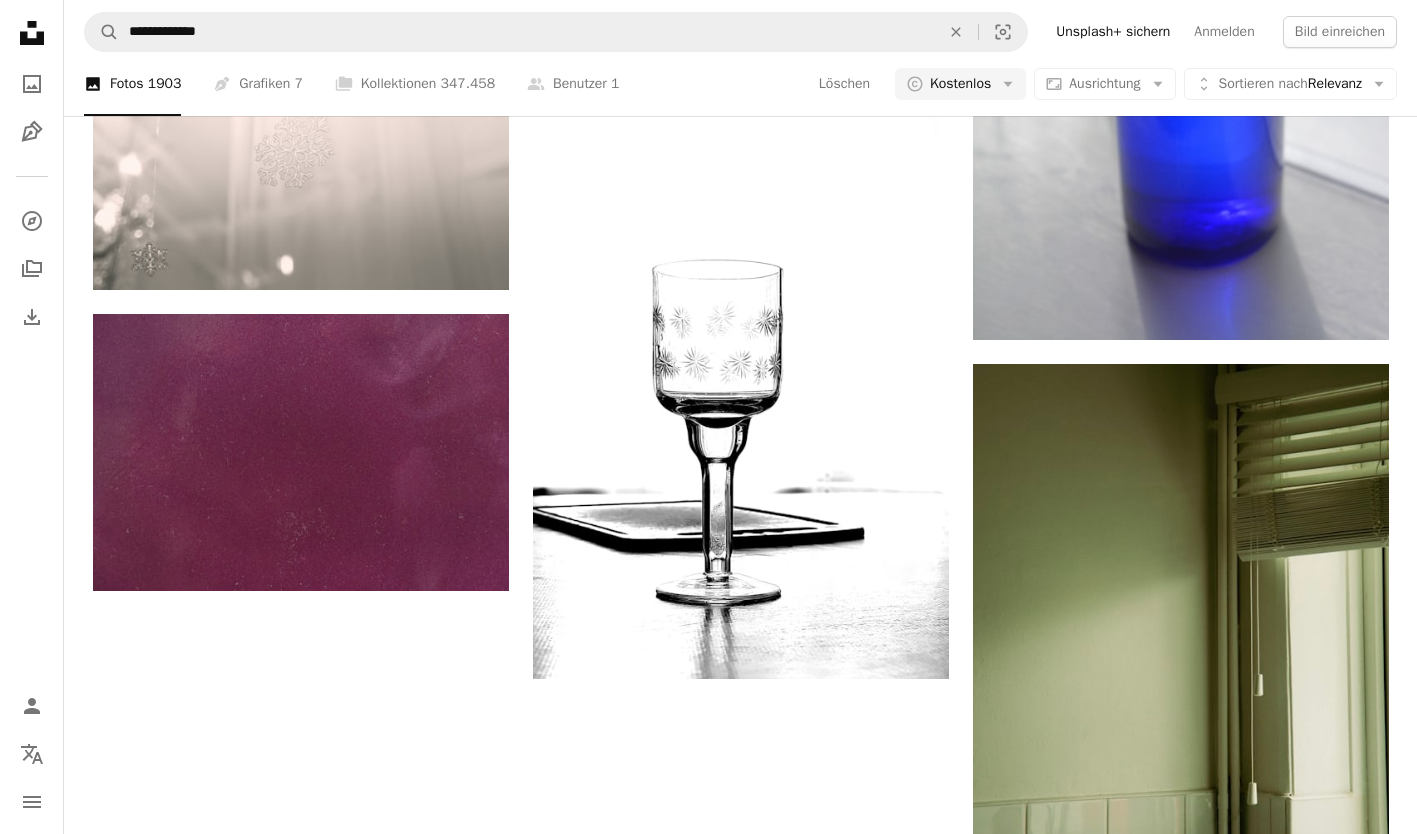 scroll, scrollTop: 3070, scrollLeft: 0, axis: vertical 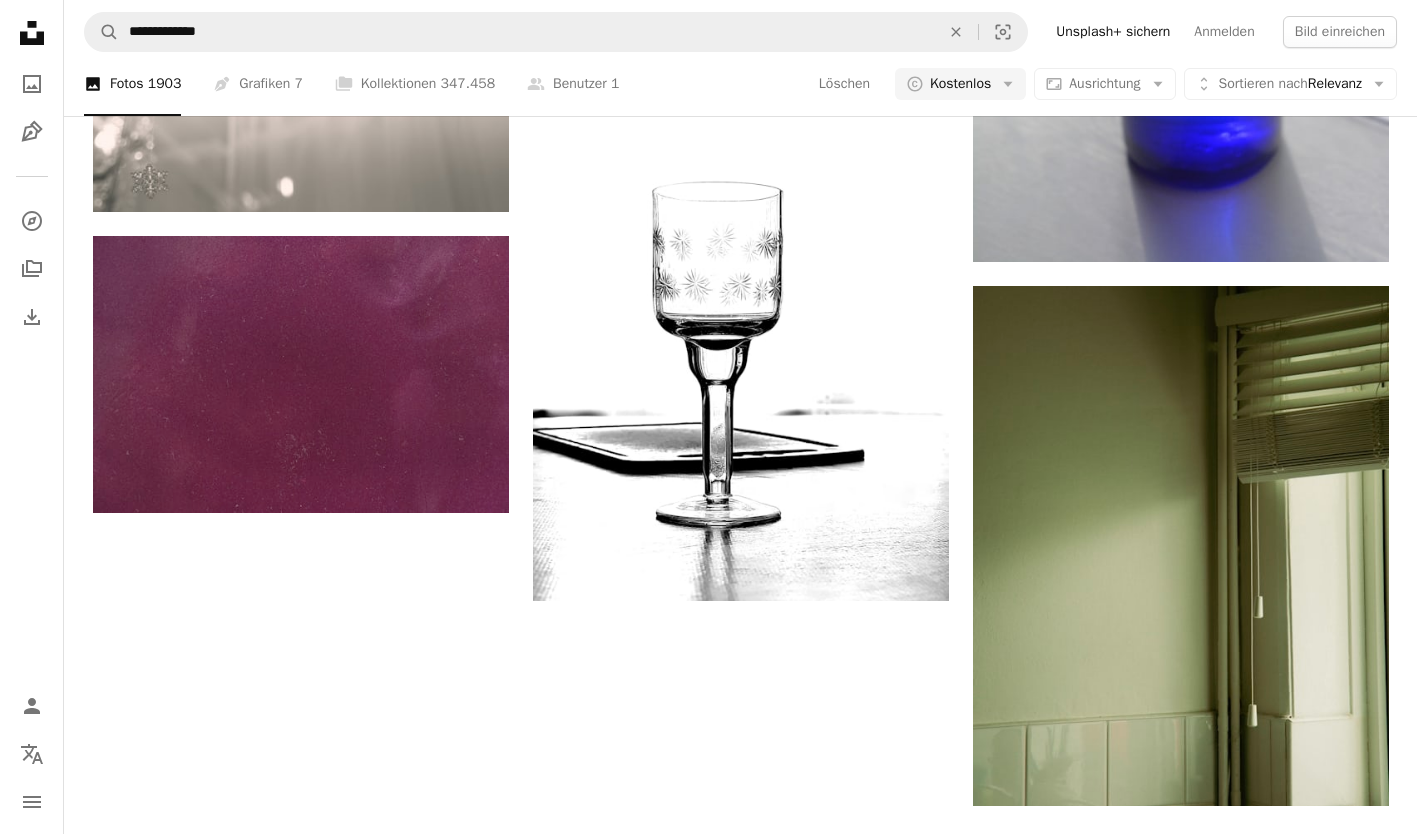 click on "Mehr laden" at bounding box center (741, 886) 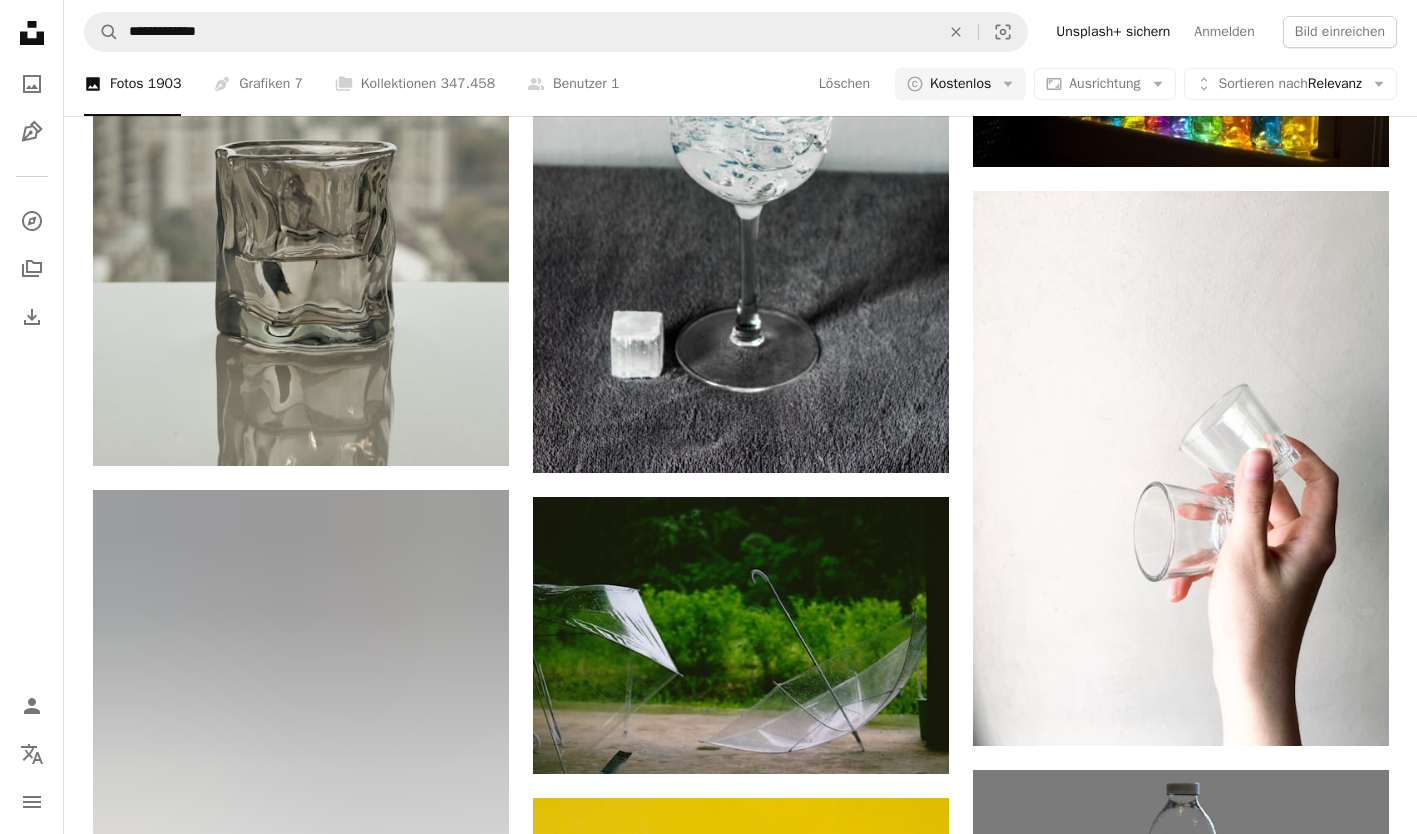 scroll, scrollTop: 6378, scrollLeft: 0, axis: vertical 